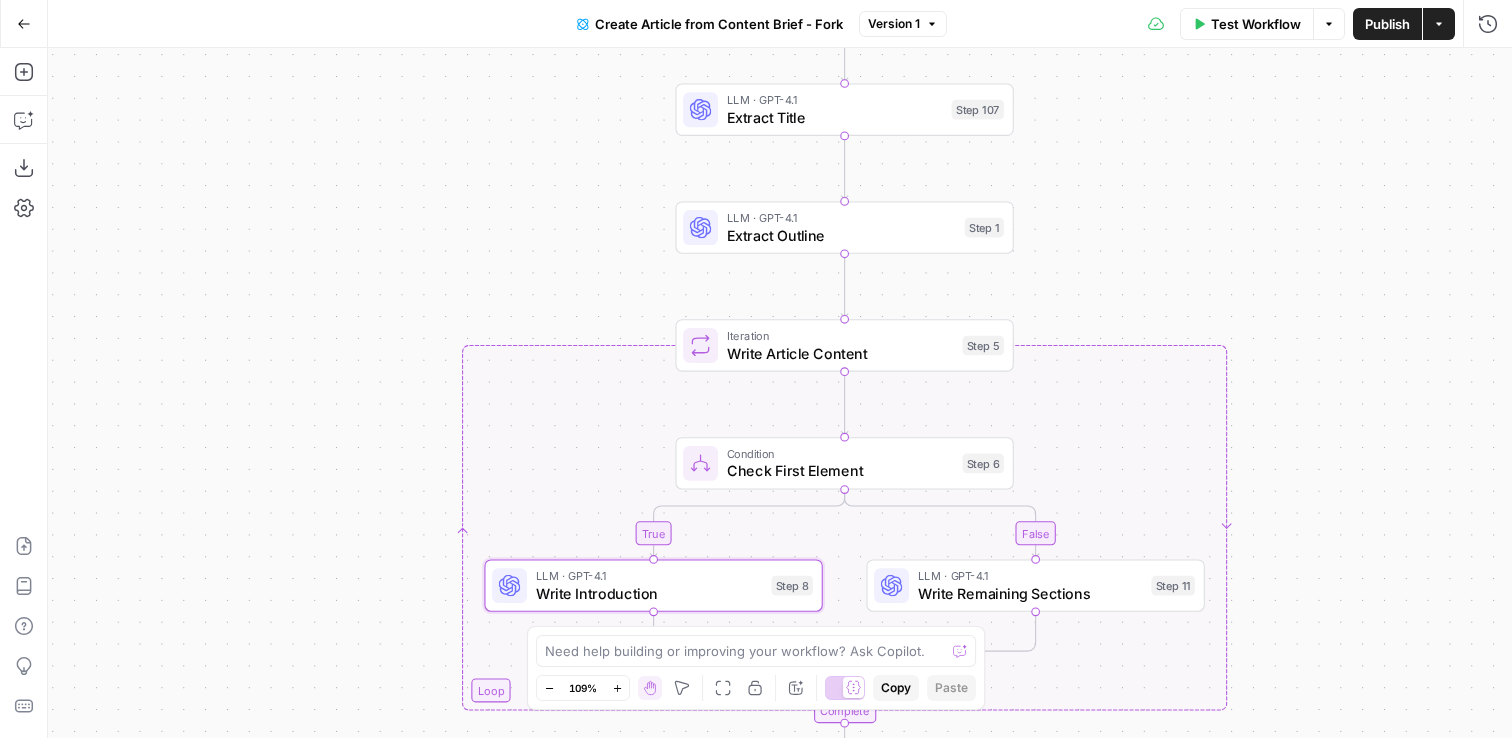 scroll, scrollTop: 0, scrollLeft: 0, axis: both 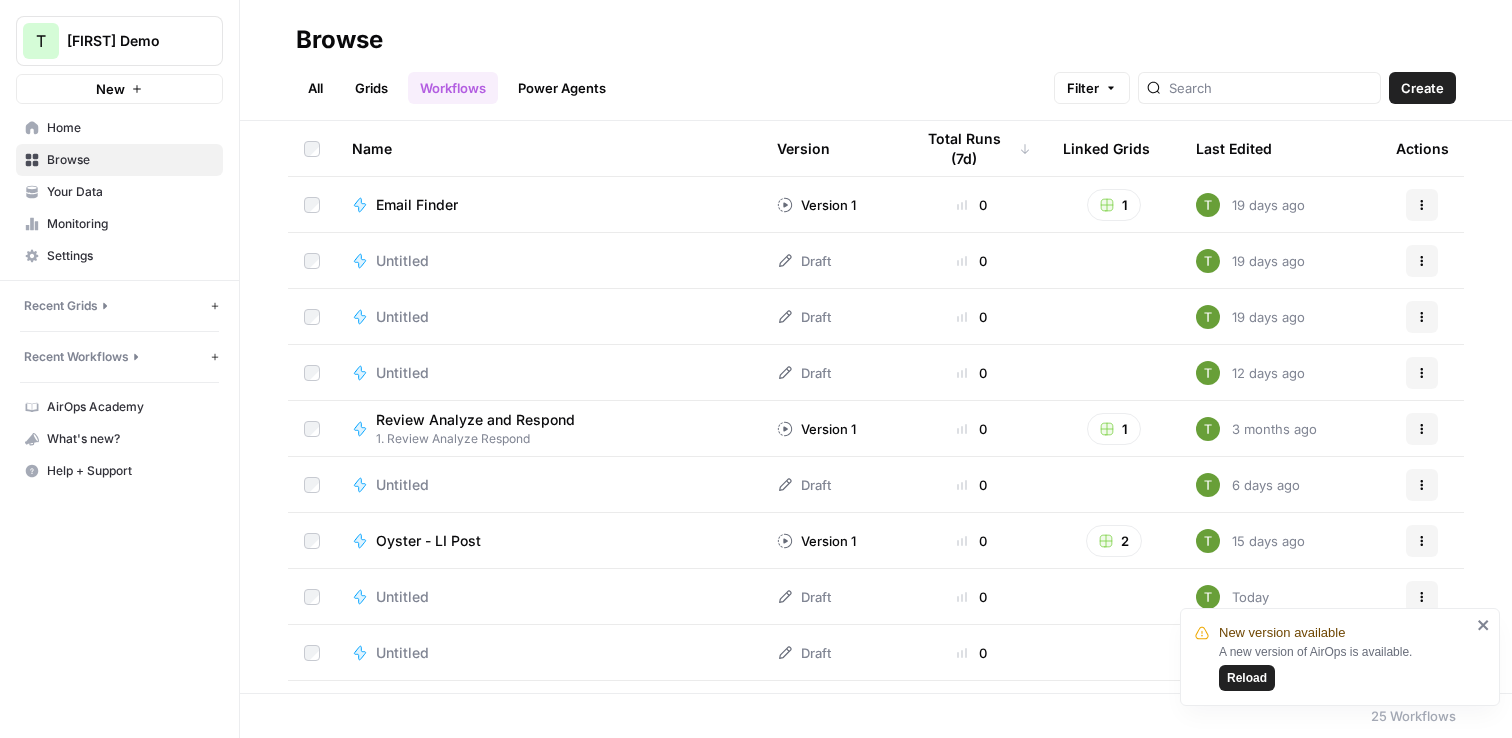 click on "All" at bounding box center (315, 88) 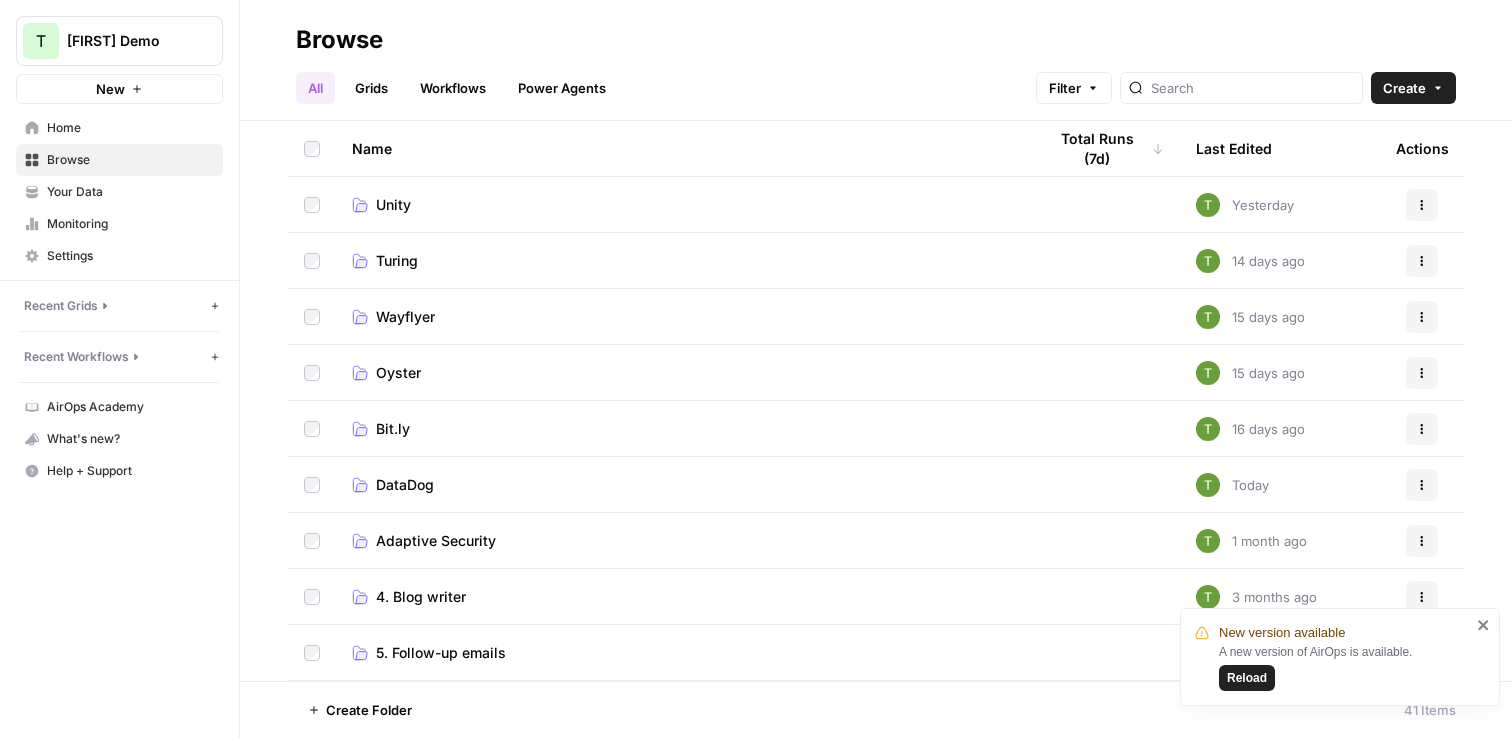 click on "Oyster" at bounding box center [398, 373] 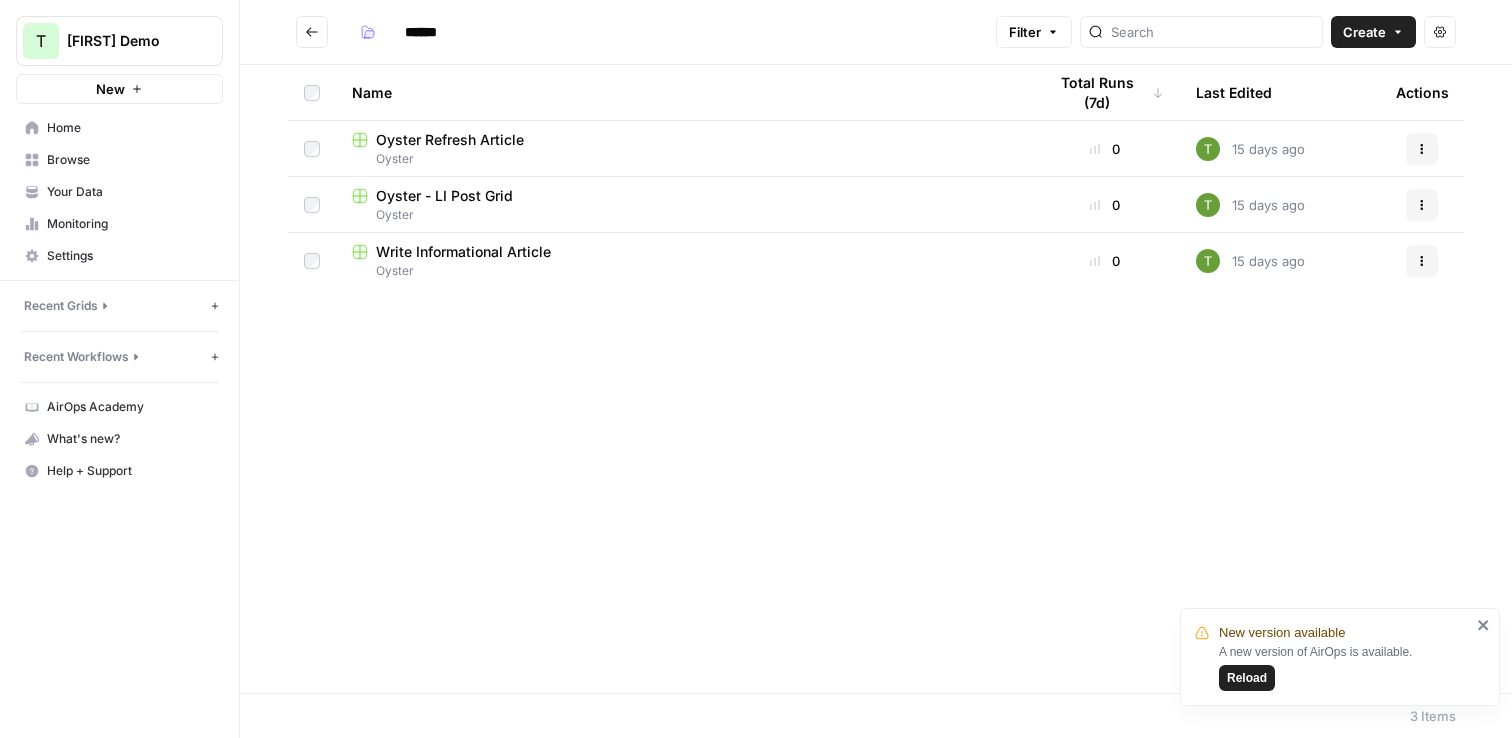 click on "Oyster" at bounding box center (683, 159) 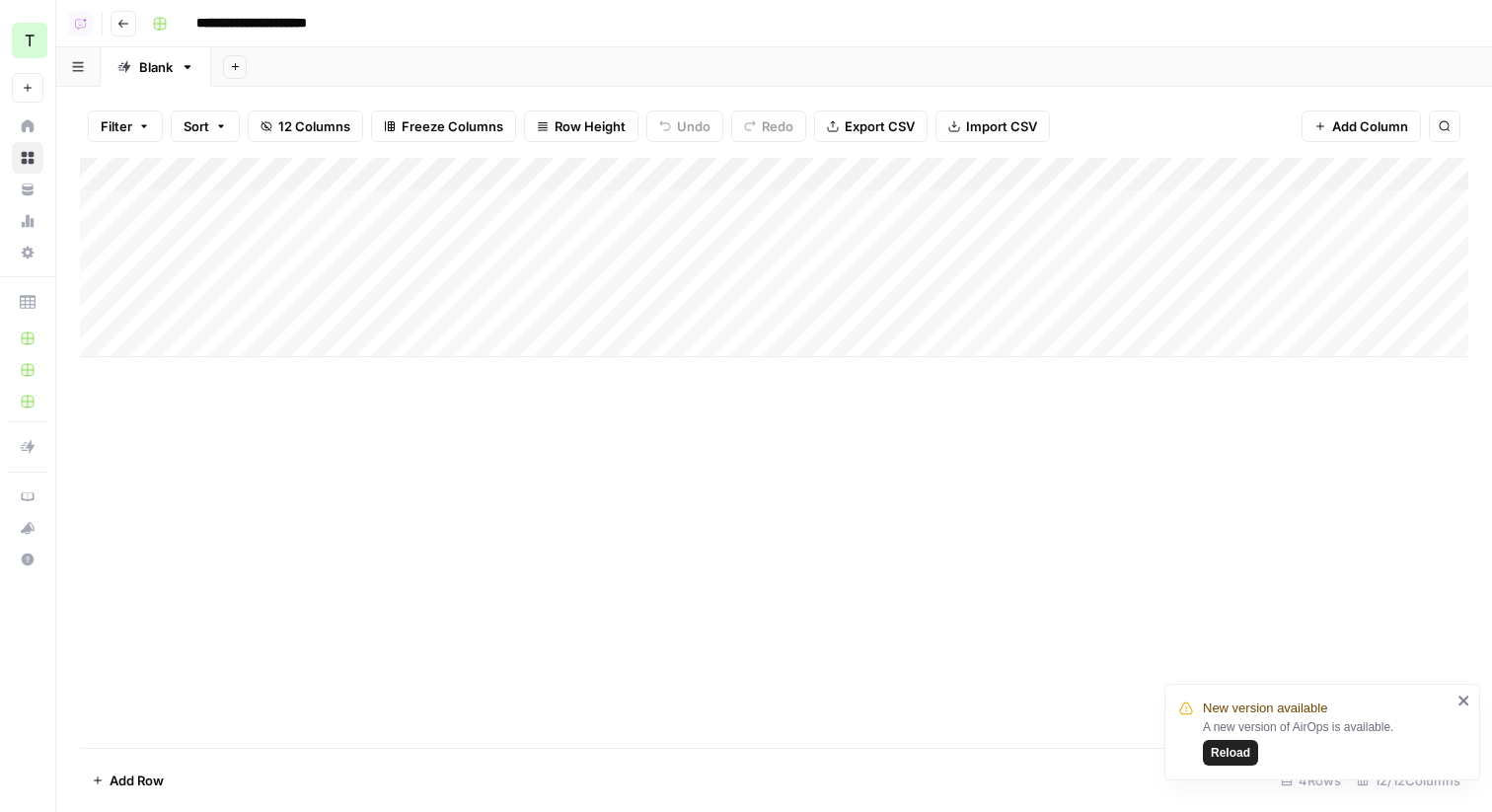 click on "Reload" at bounding box center (1231, 753) 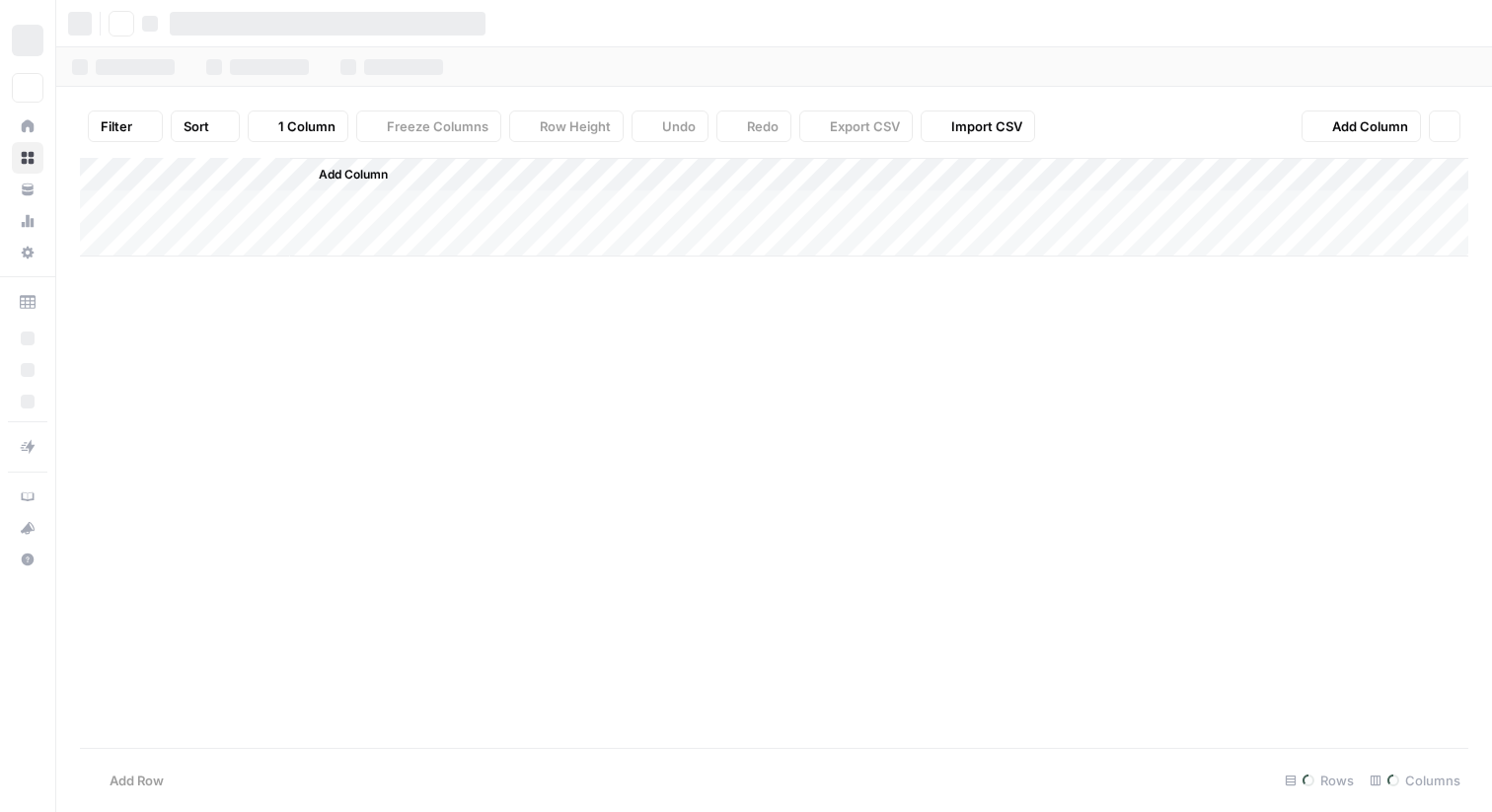 scroll, scrollTop: 0, scrollLeft: 0, axis: both 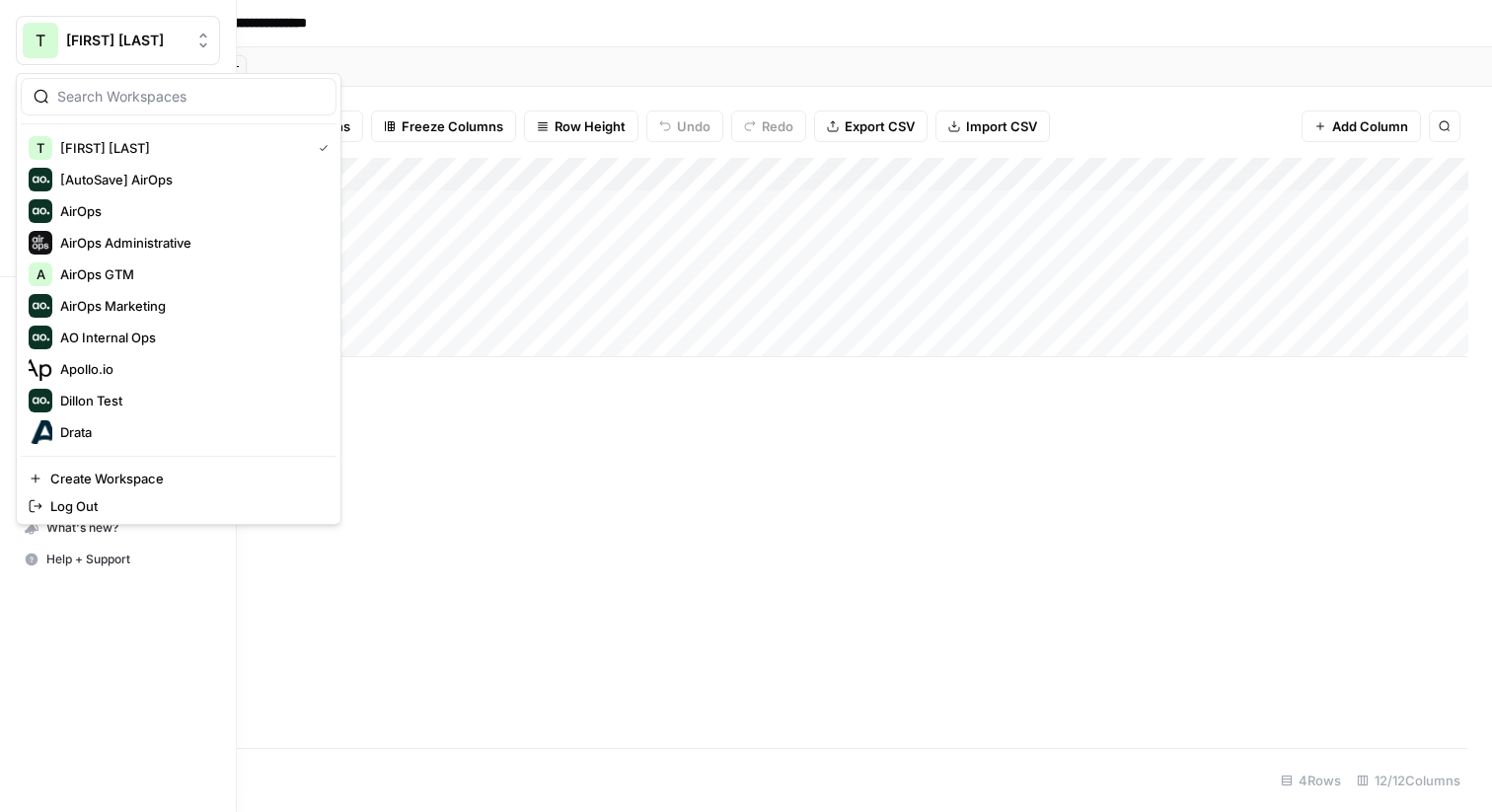 click on "T [FIRST] [LAST]" at bounding box center [117, 40] 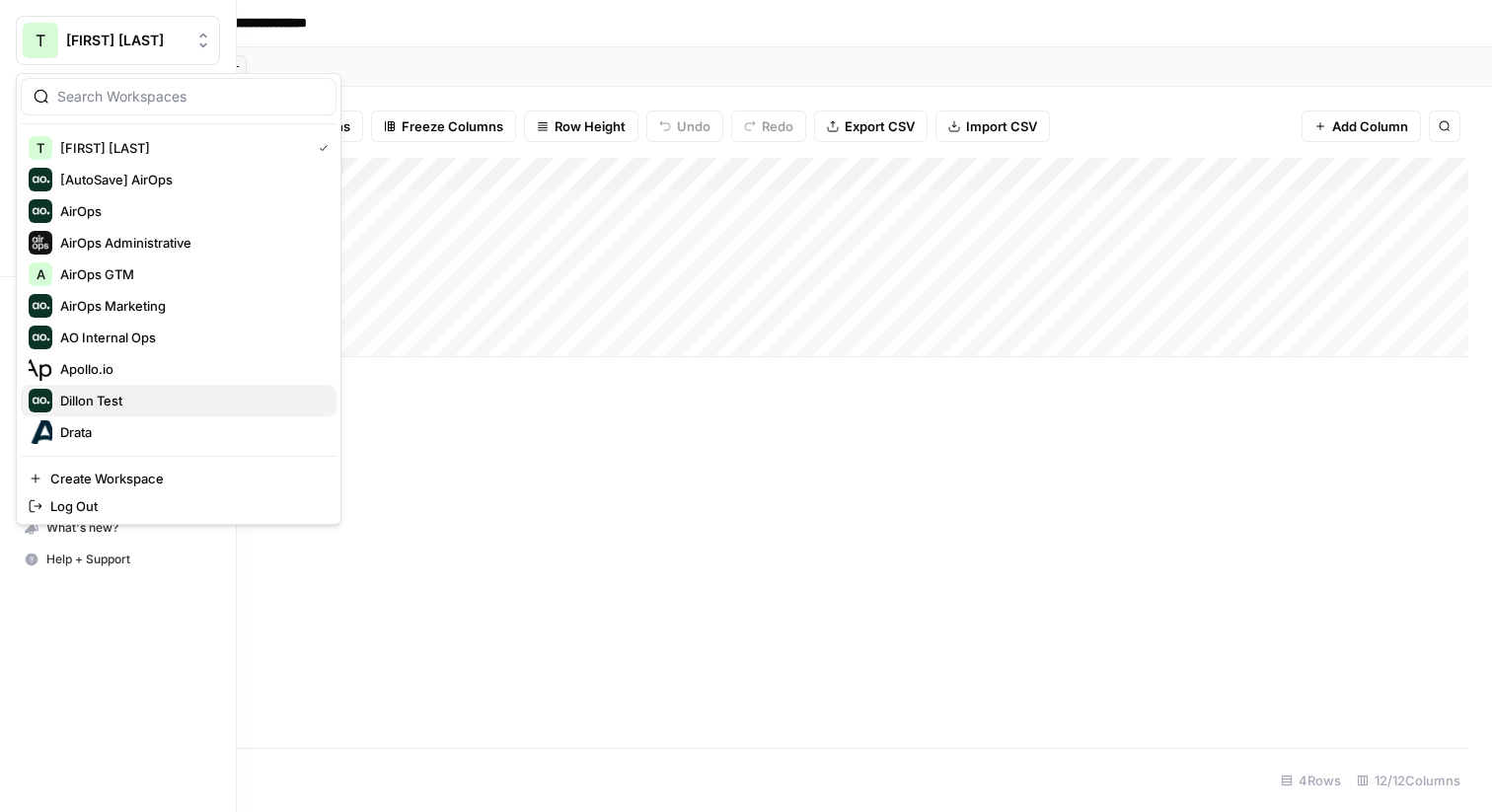 click on "Dillon Test" at bounding box center [190, 401] 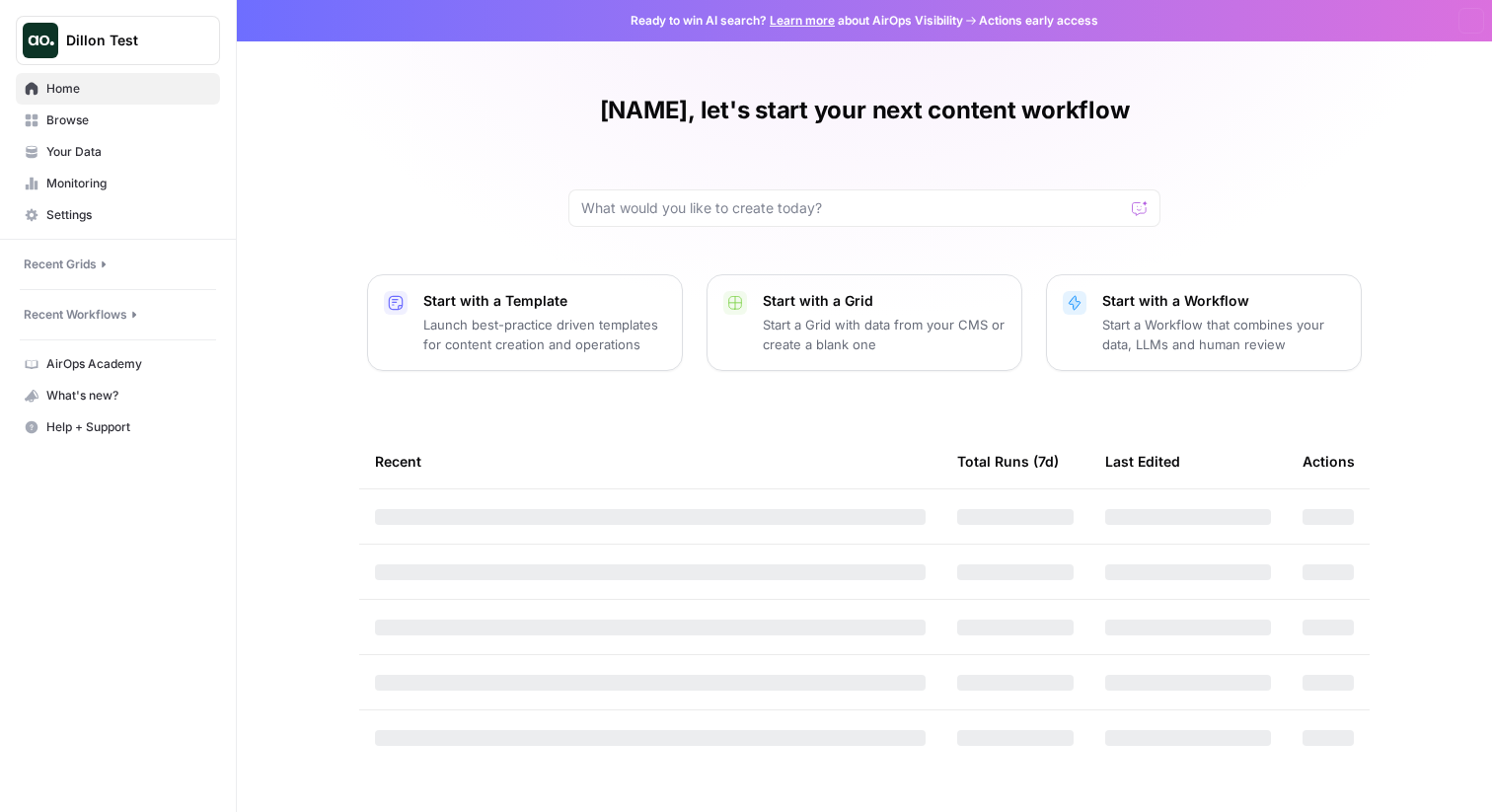 scroll, scrollTop: 0, scrollLeft: 0, axis: both 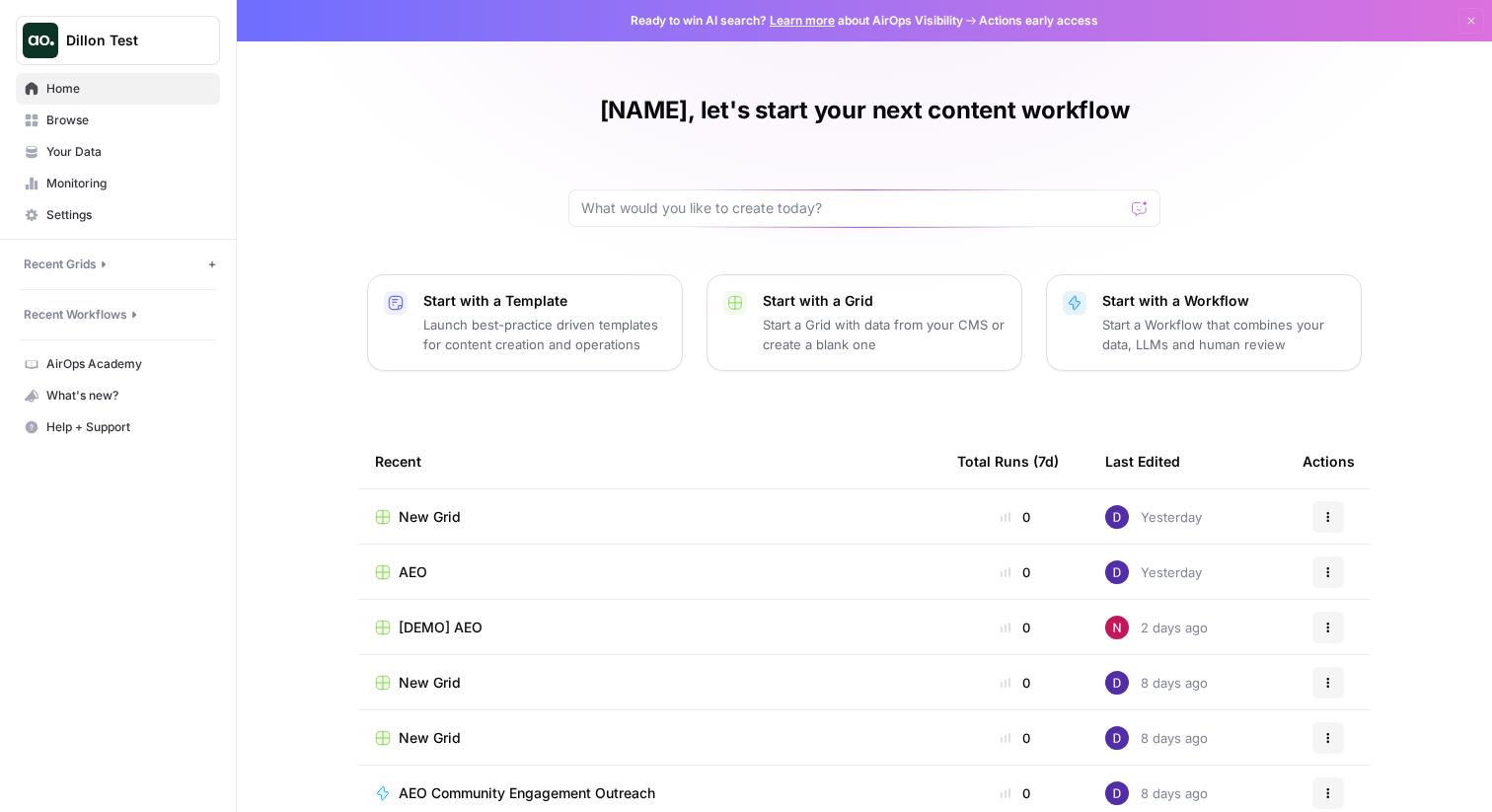 click on "[DEMO] AEO" at bounding box center (650, 627) 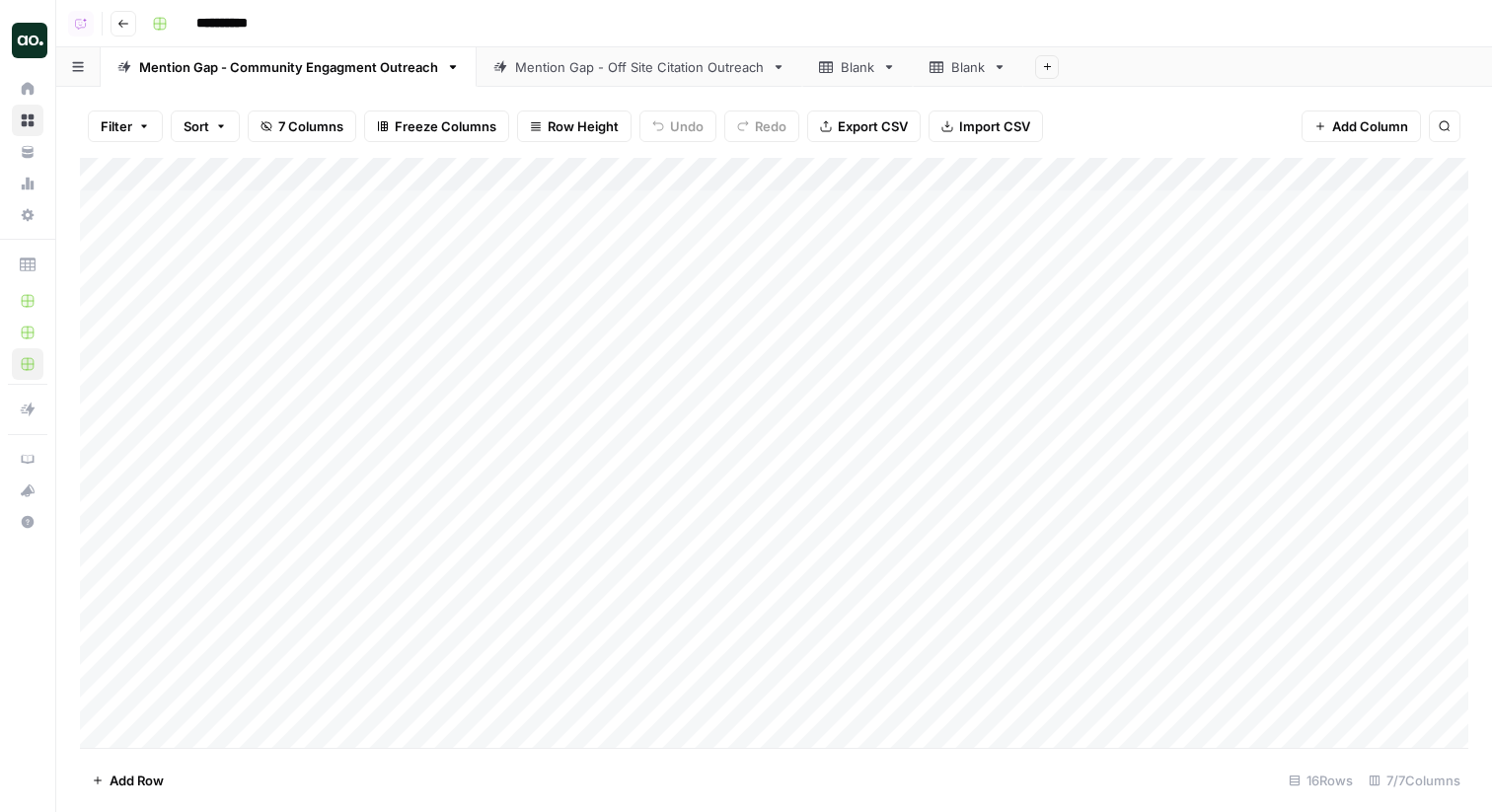 click on "Mention Gap - Off Site Citation Outreach" at bounding box center [639, 67] 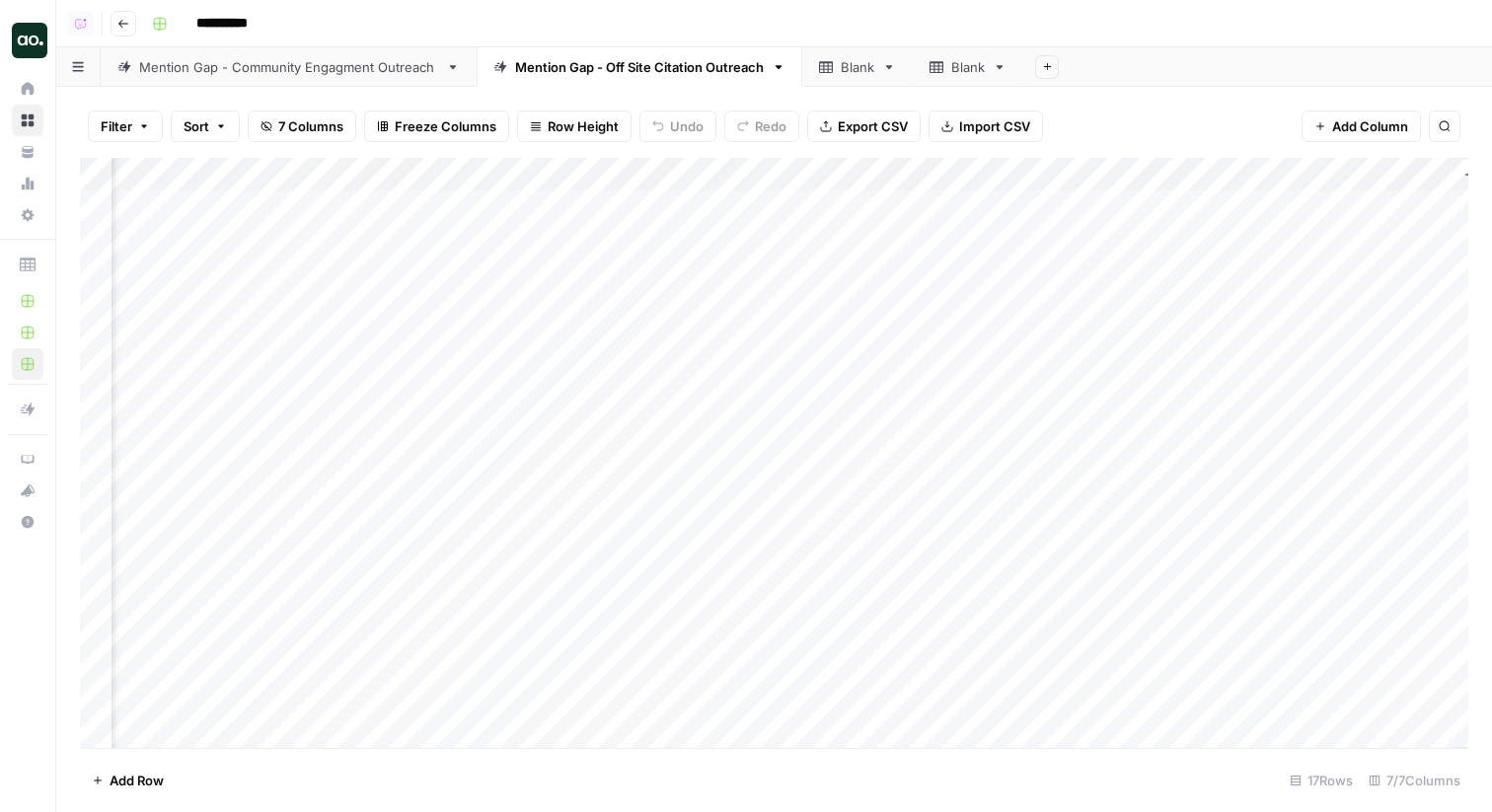 scroll, scrollTop: 0, scrollLeft: 280, axis: horizontal 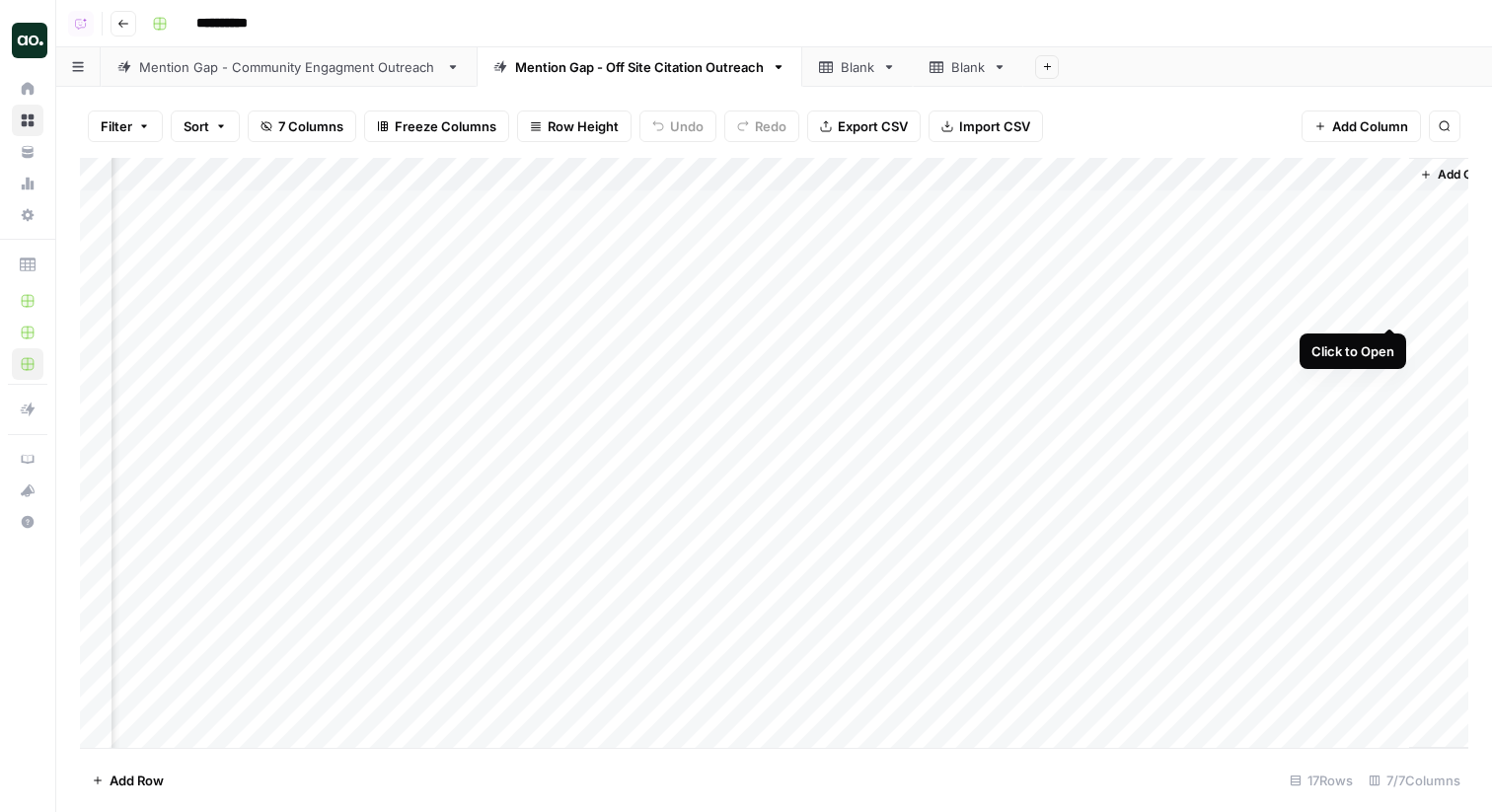 click on "Add Column" at bounding box center (774, 453) 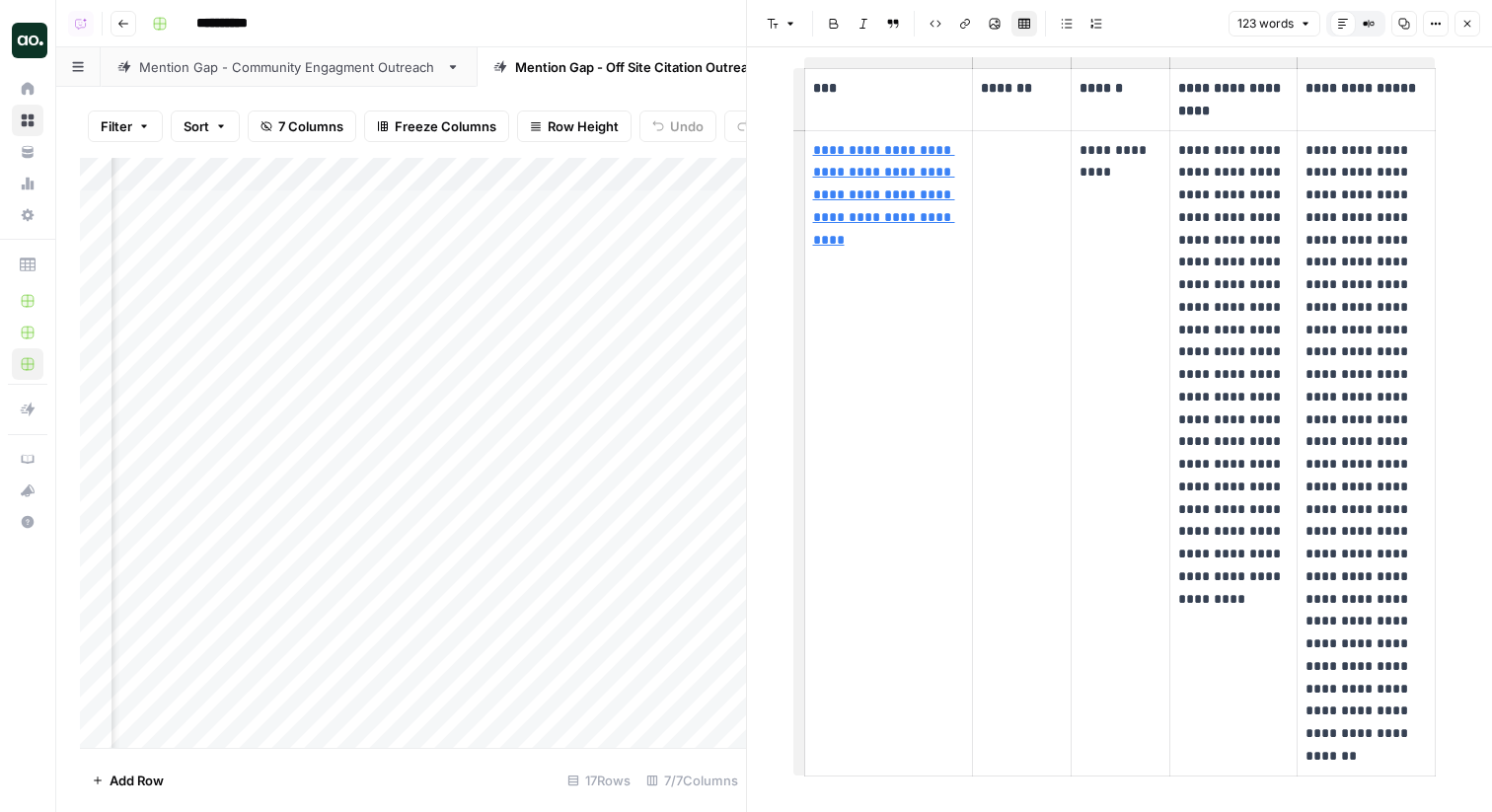 scroll, scrollTop: 126, scrollLeft: 0, axis: vertical 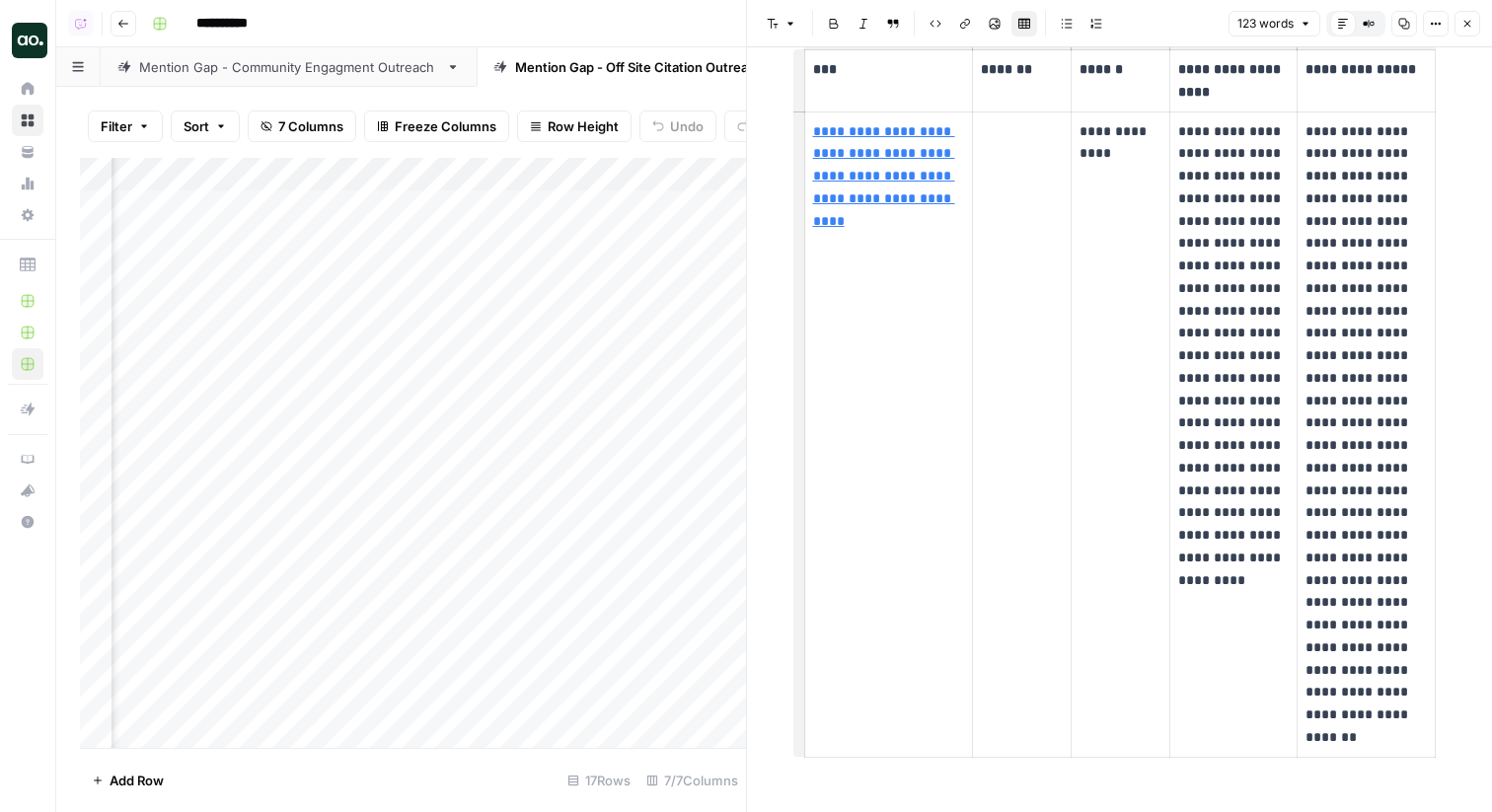 click 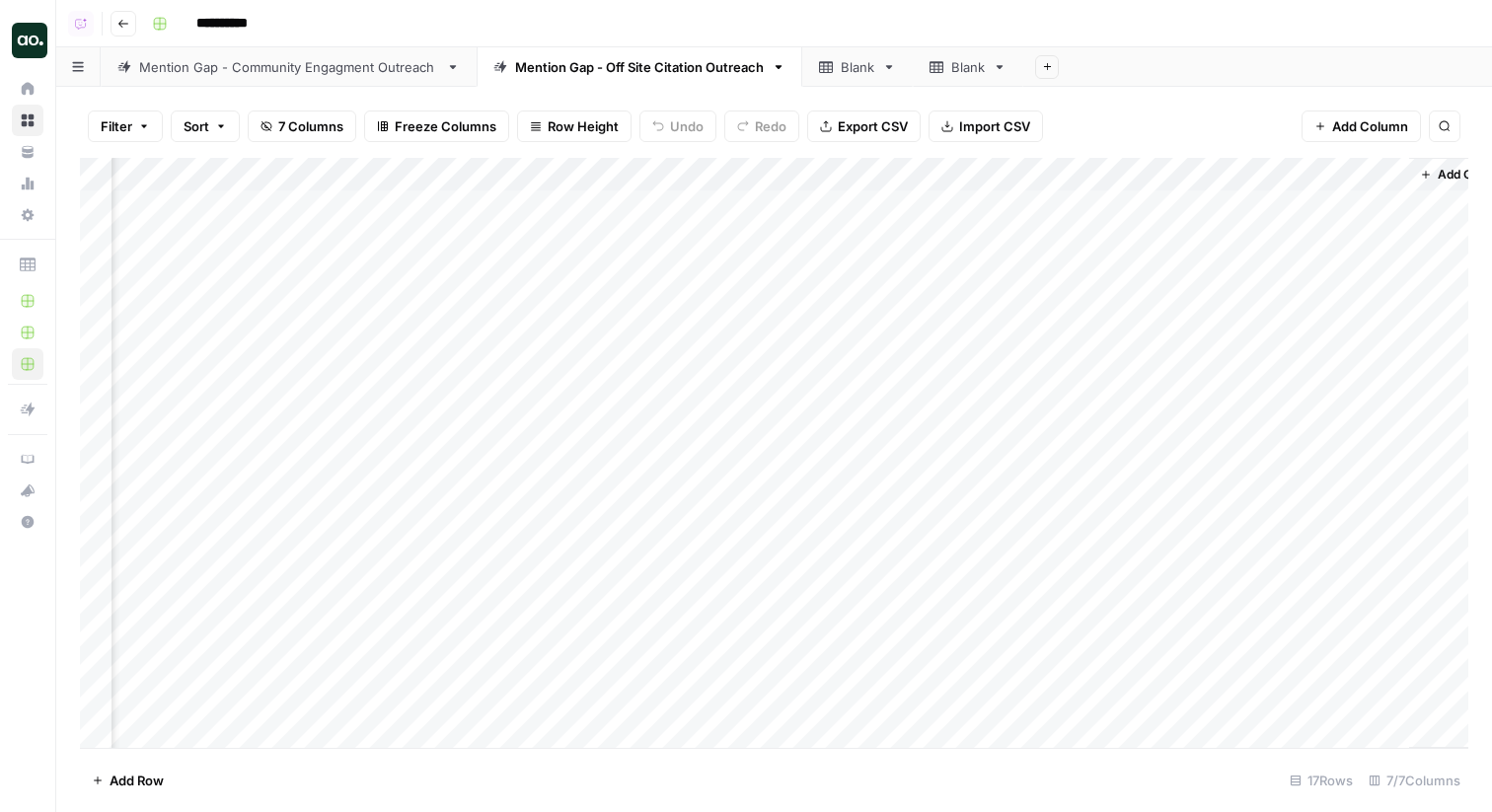 click on "Mention Gap - Community Engagment Outreach" at bounding box center (288, 67) 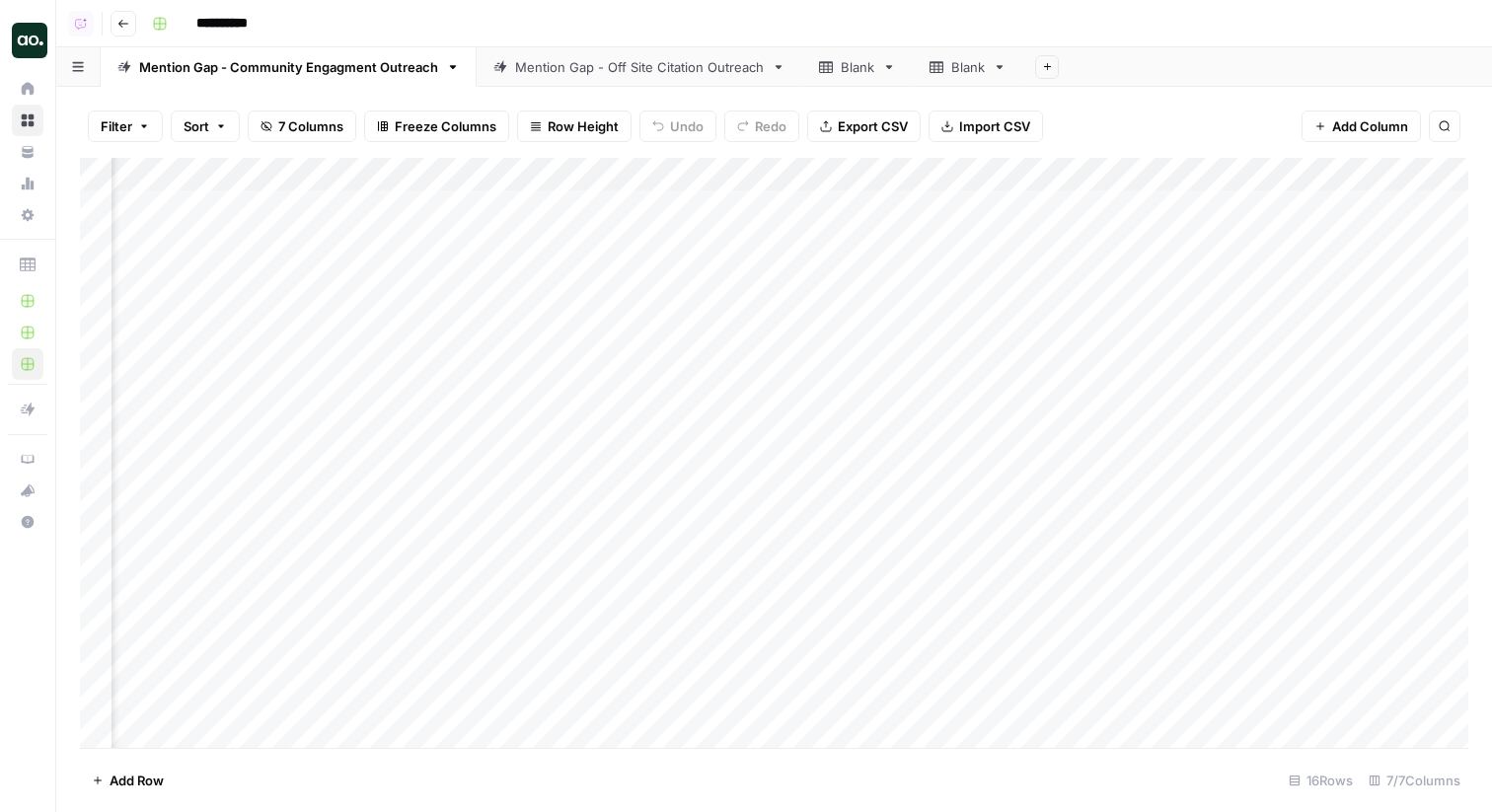 scroll, scrollTop: 0, scrollLeft: 1479, axis: horizontal 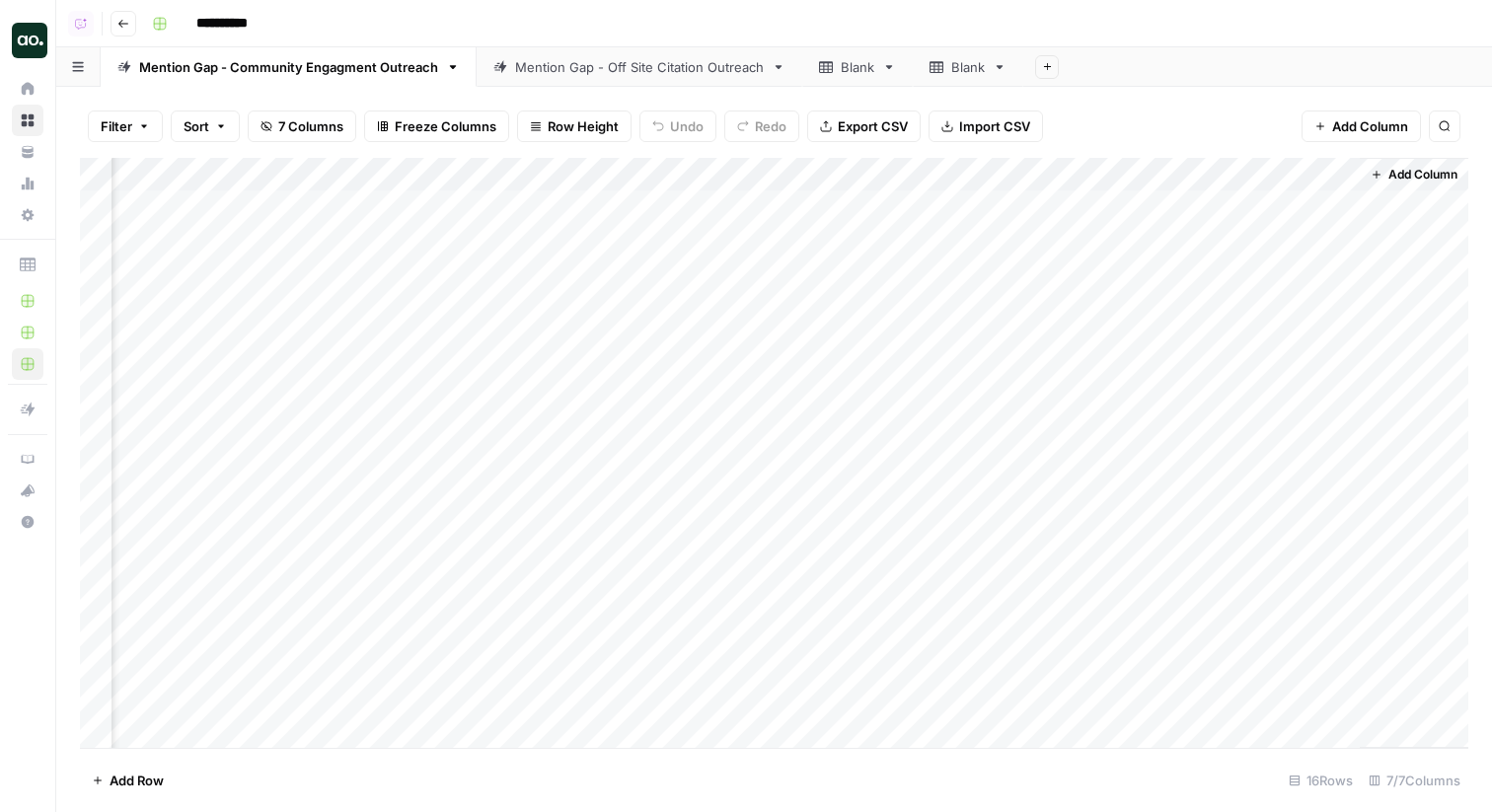 click on "Add Column" at bounding box center [774, 453] 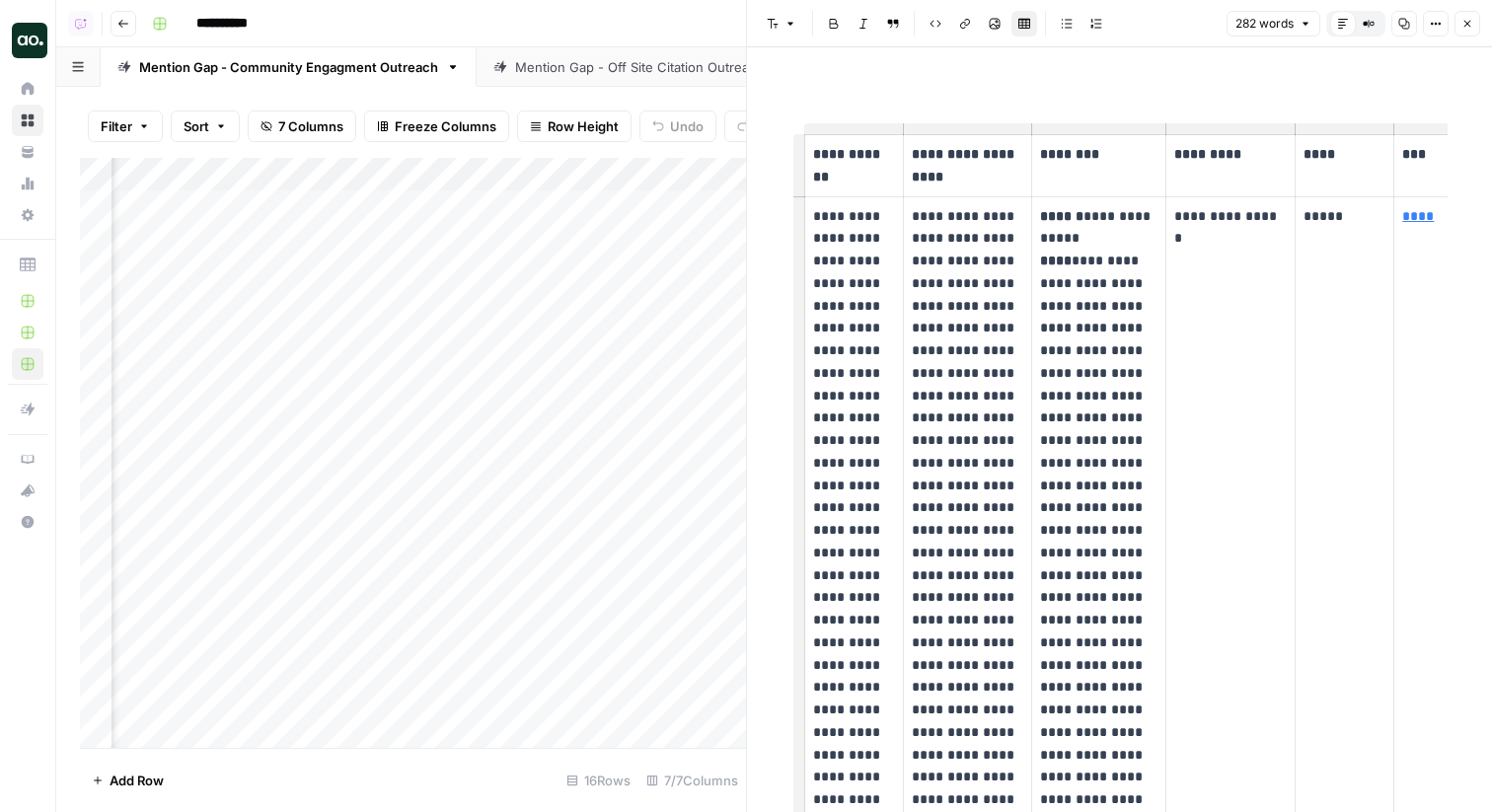 scroll, scrollTop: 0, scrollLeft: 46, axis: horizontal 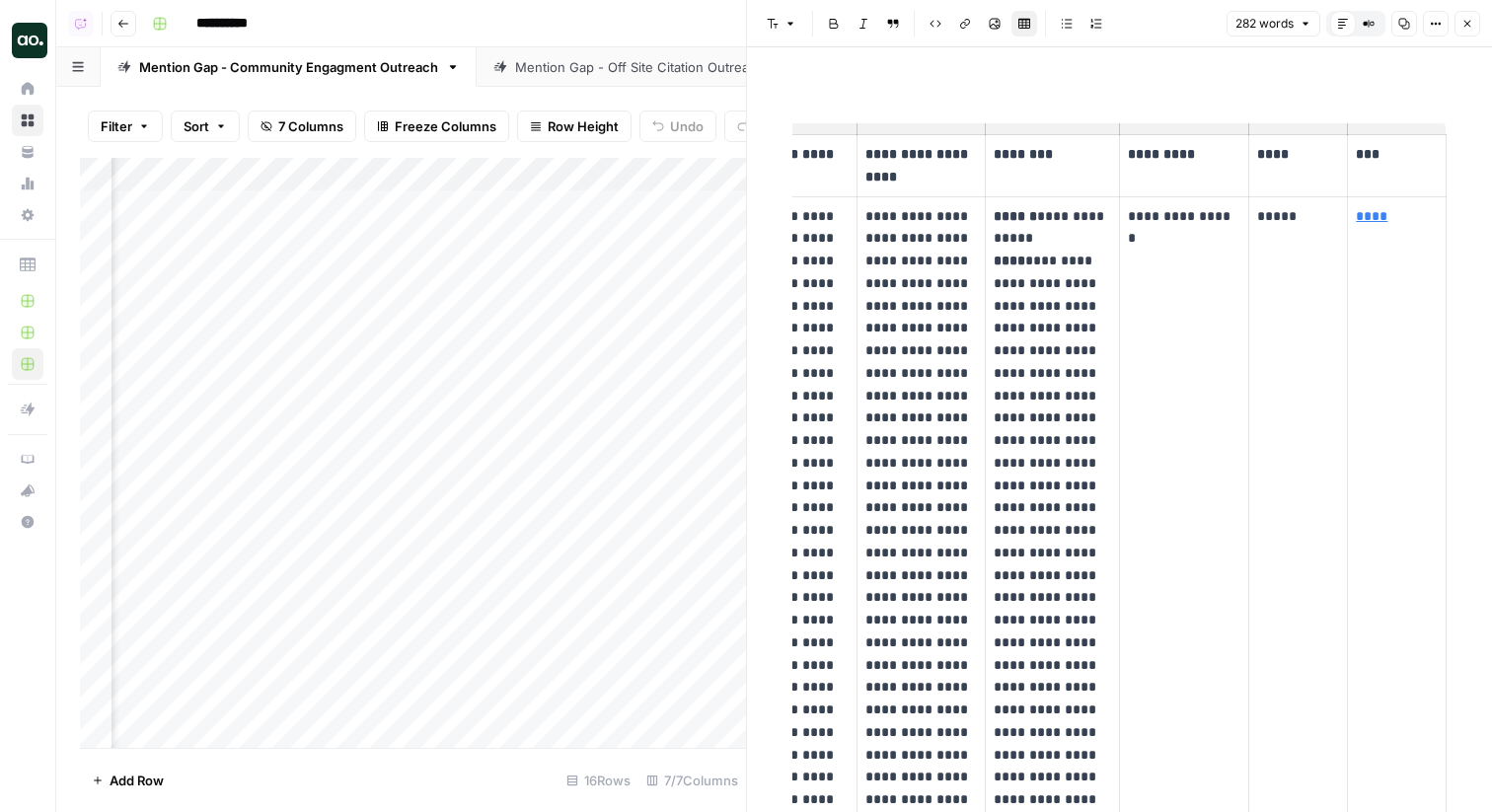 click 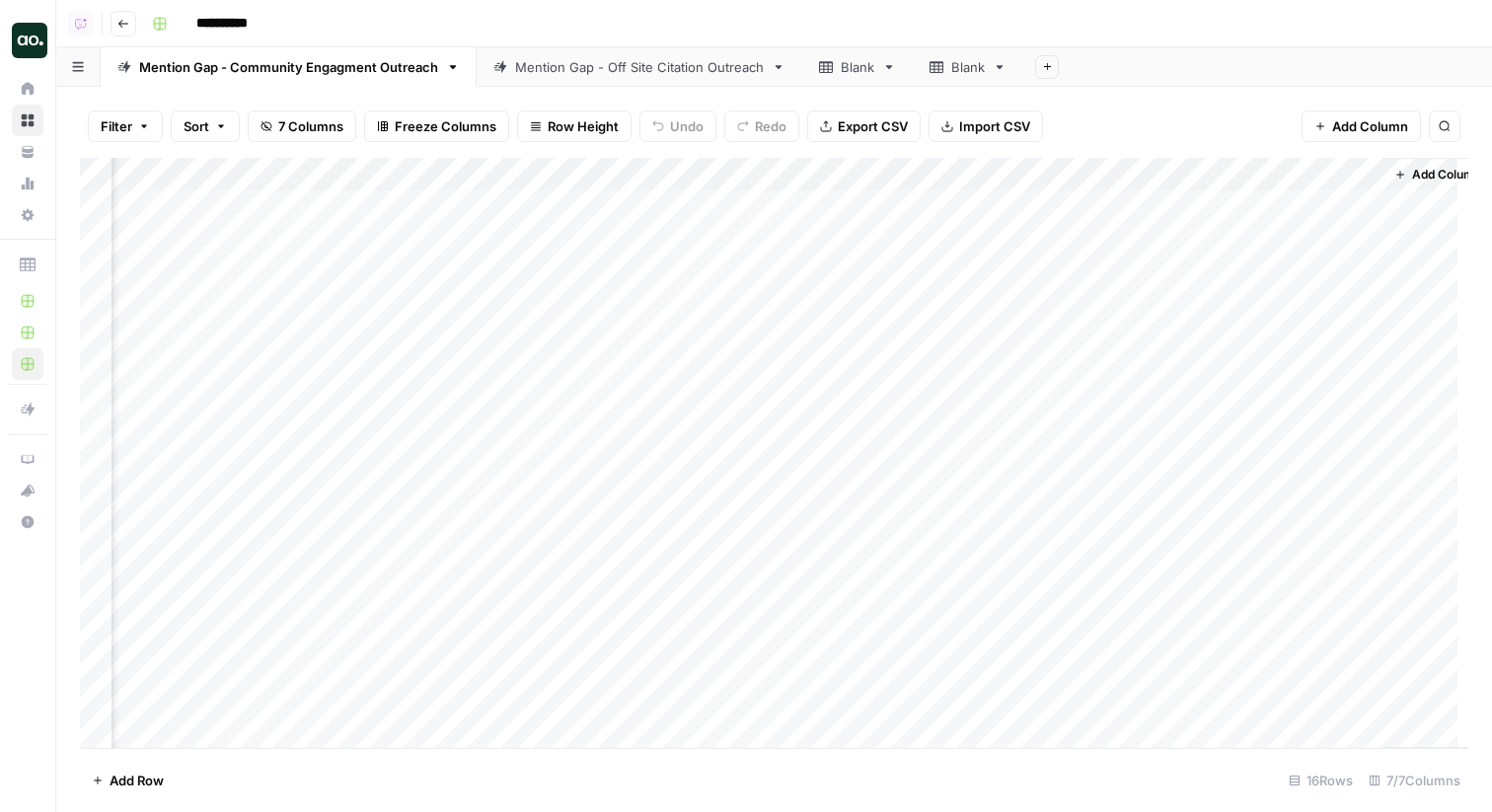 scroll, scrollTop: 0, scrollLeft: 1455, axis: horizontal 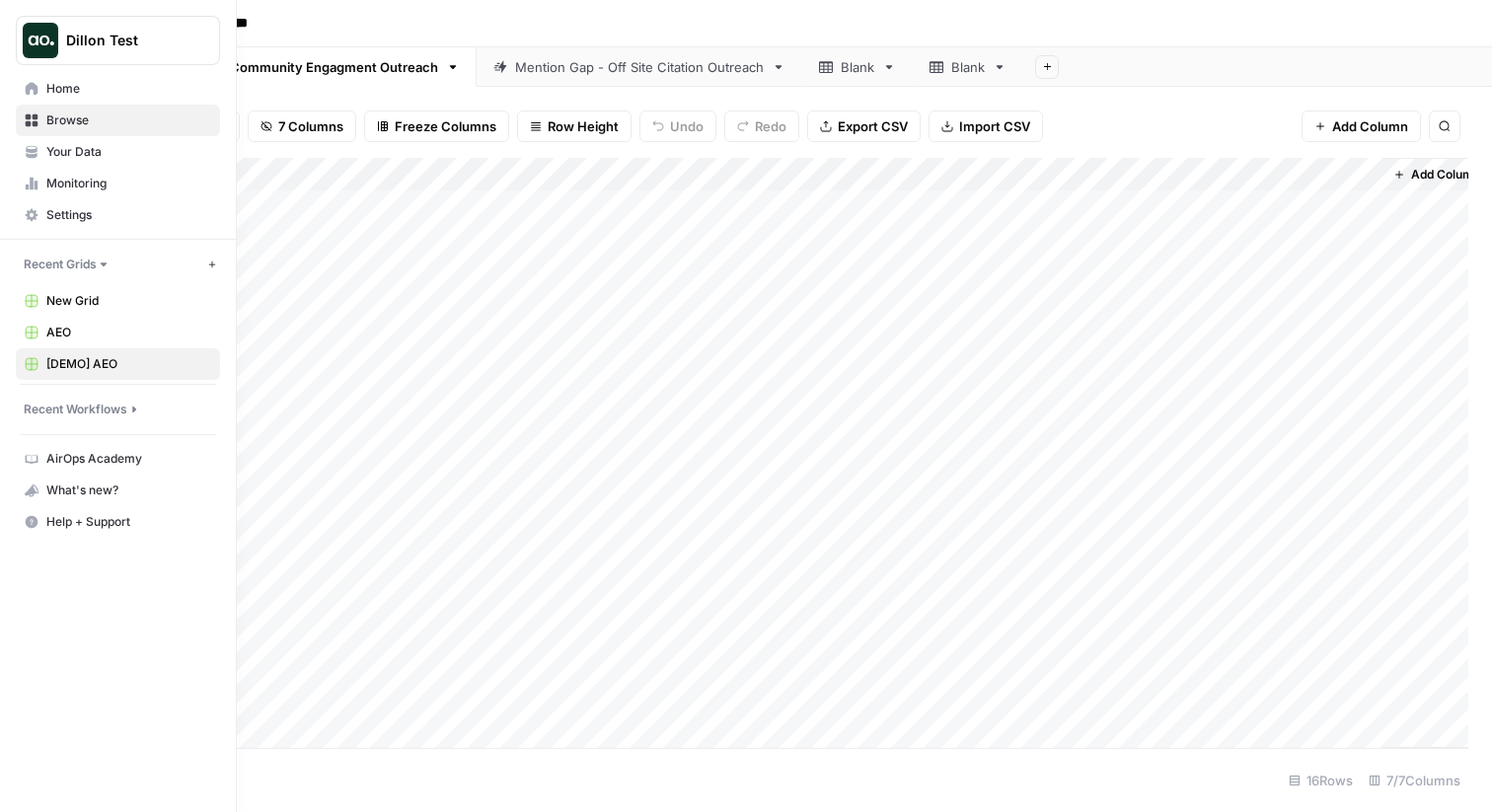 click on "Browse" at bounding box center (128, 120) 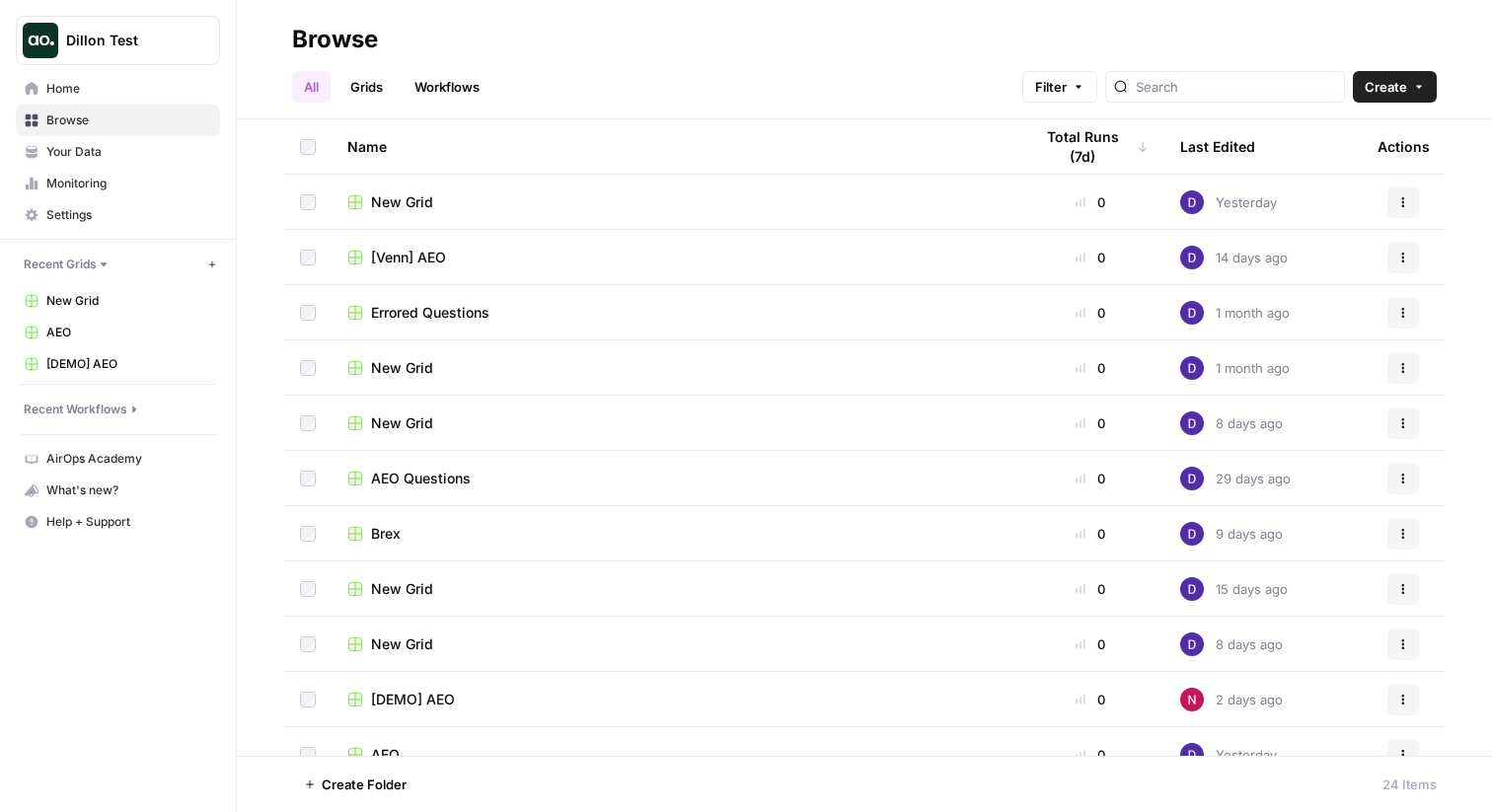 click on "Dillon Test" at bounding box center [117, 40] 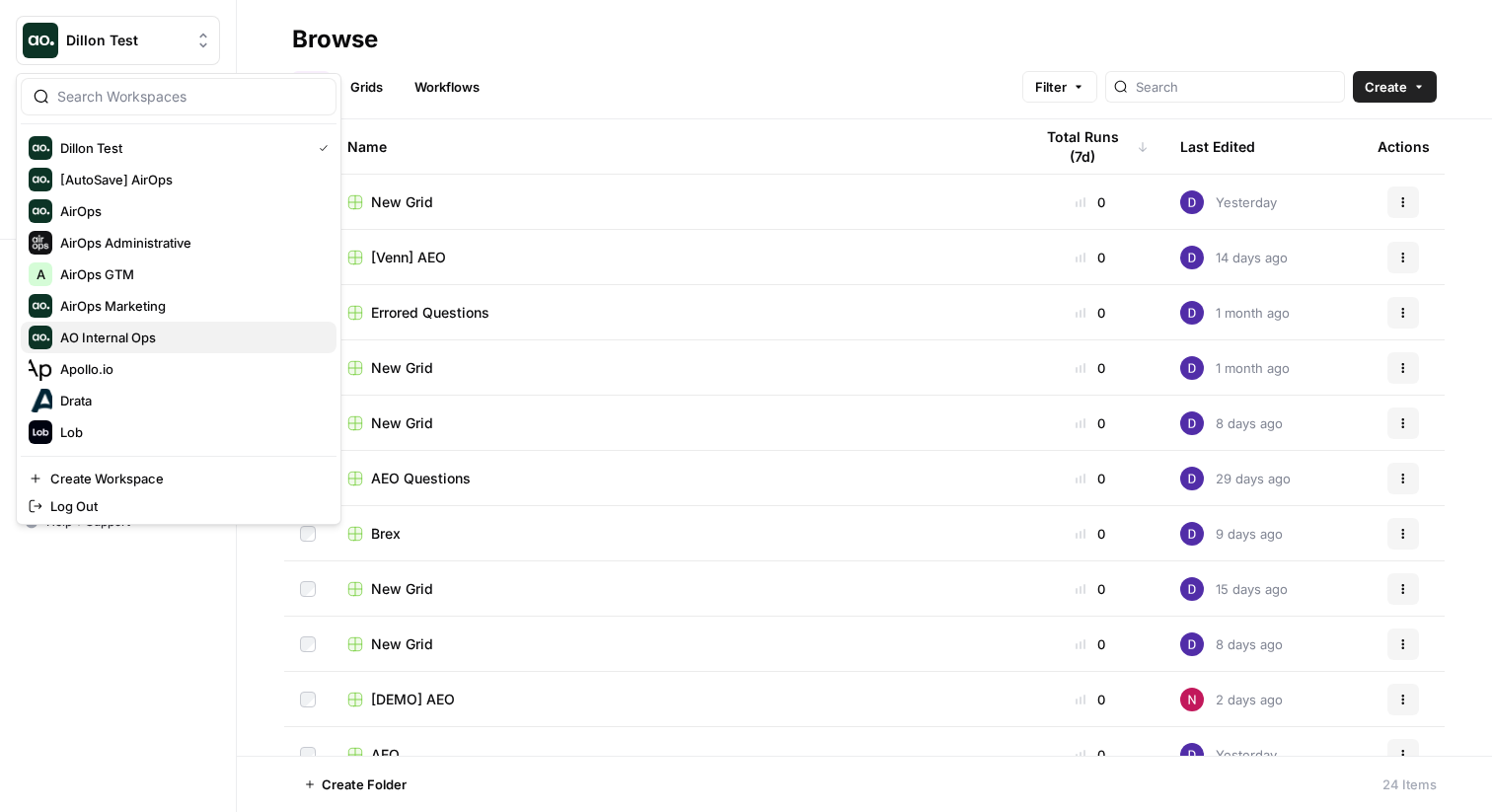 scroll, scrollTop: 253, scrollLeft: 0, axis: vertical 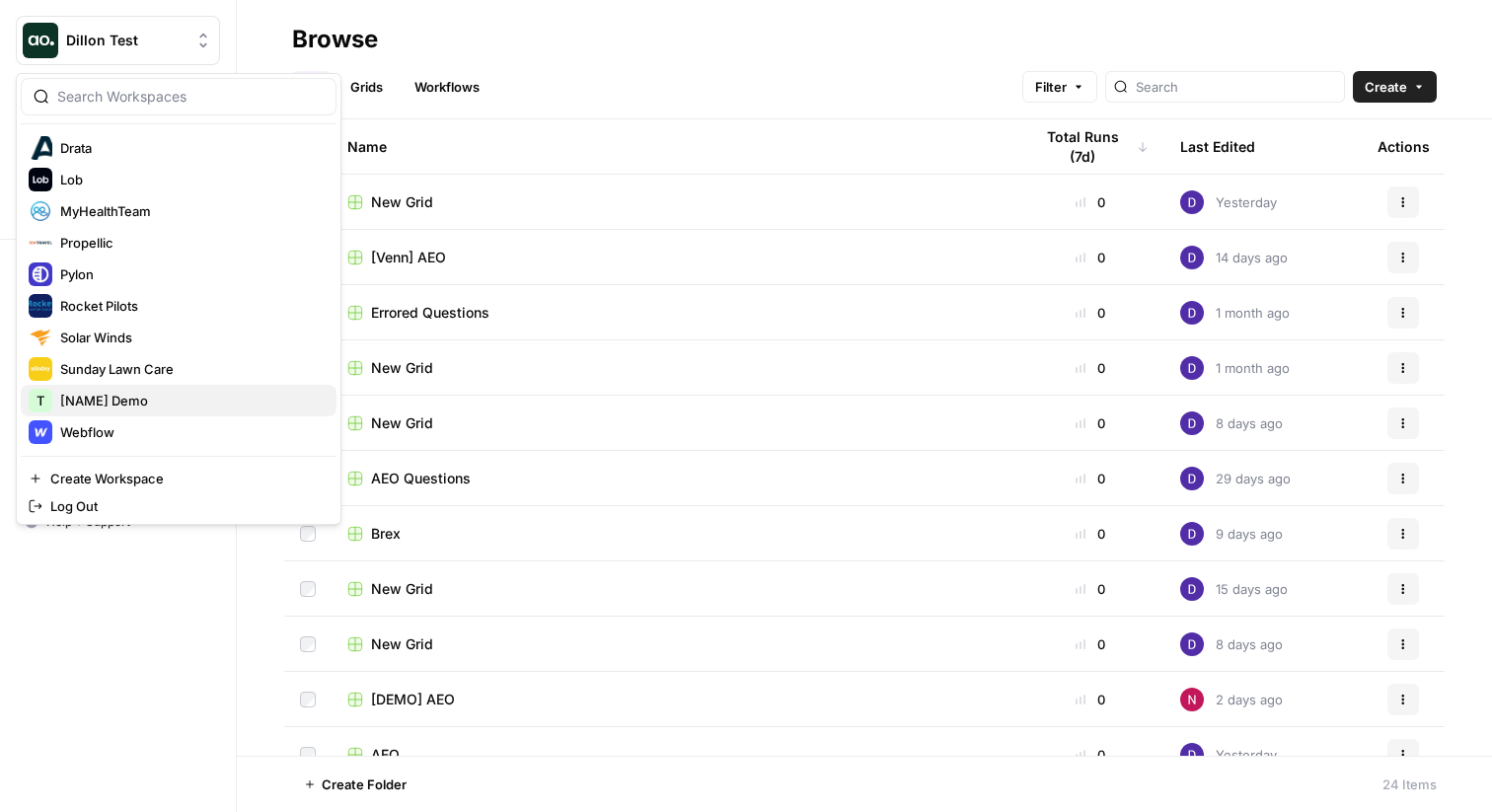 click on "[FIRST] [LAST]" at bounding box center [190, 401] 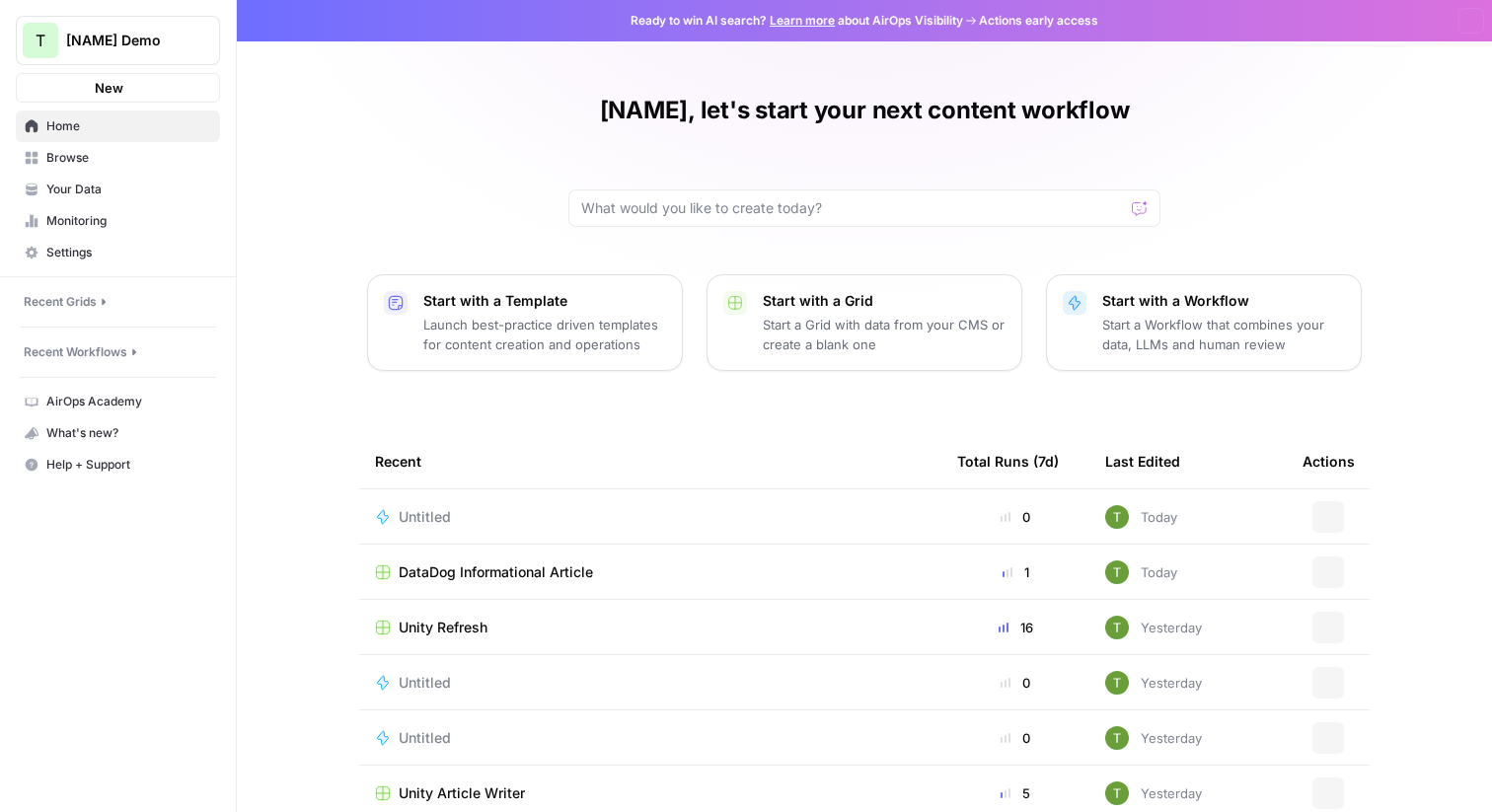 scroll, scrollTop: 0, scrollLeft: 0, axis: both 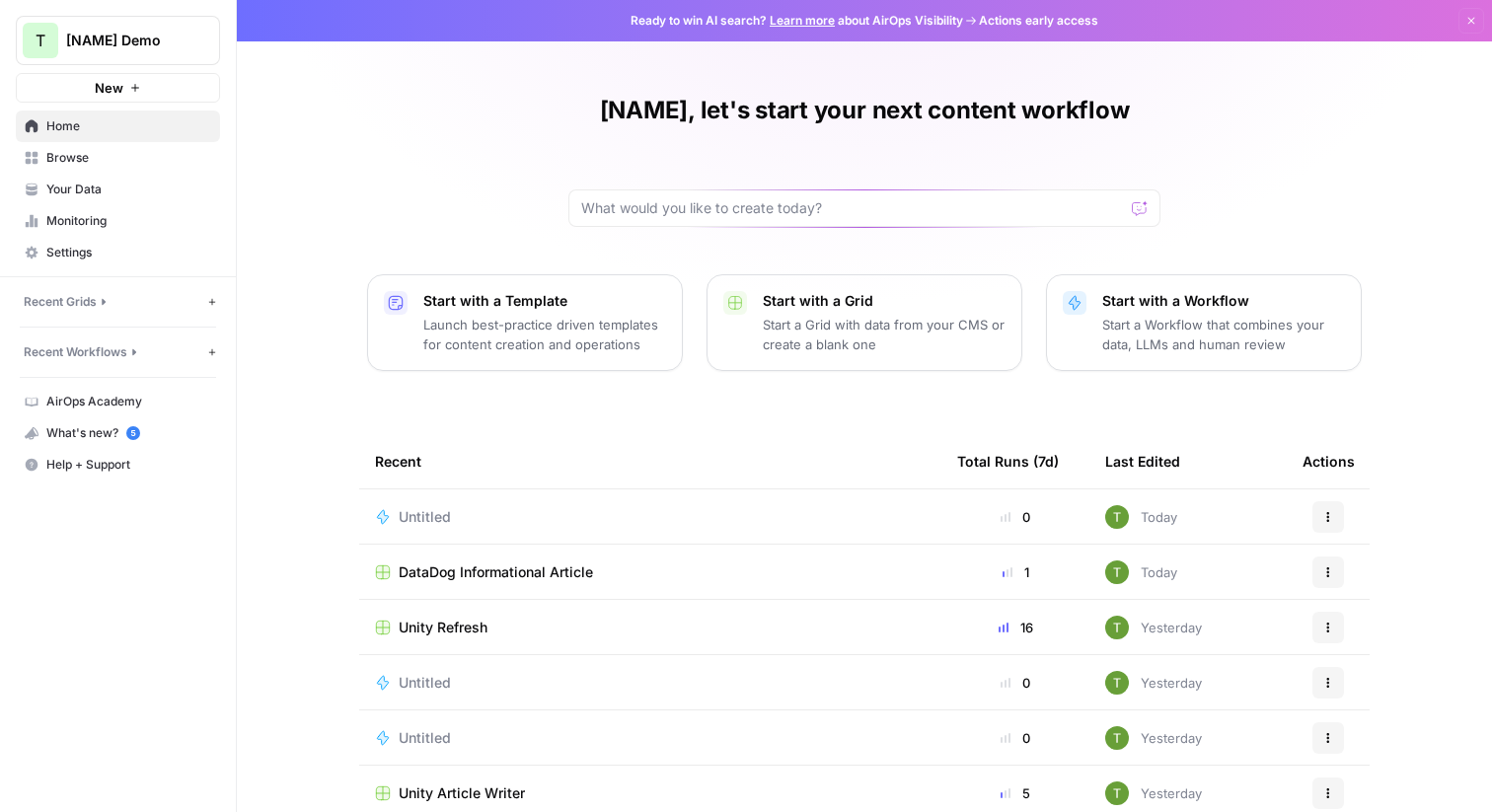 click on "Browse" at bounding box center (128, 158) 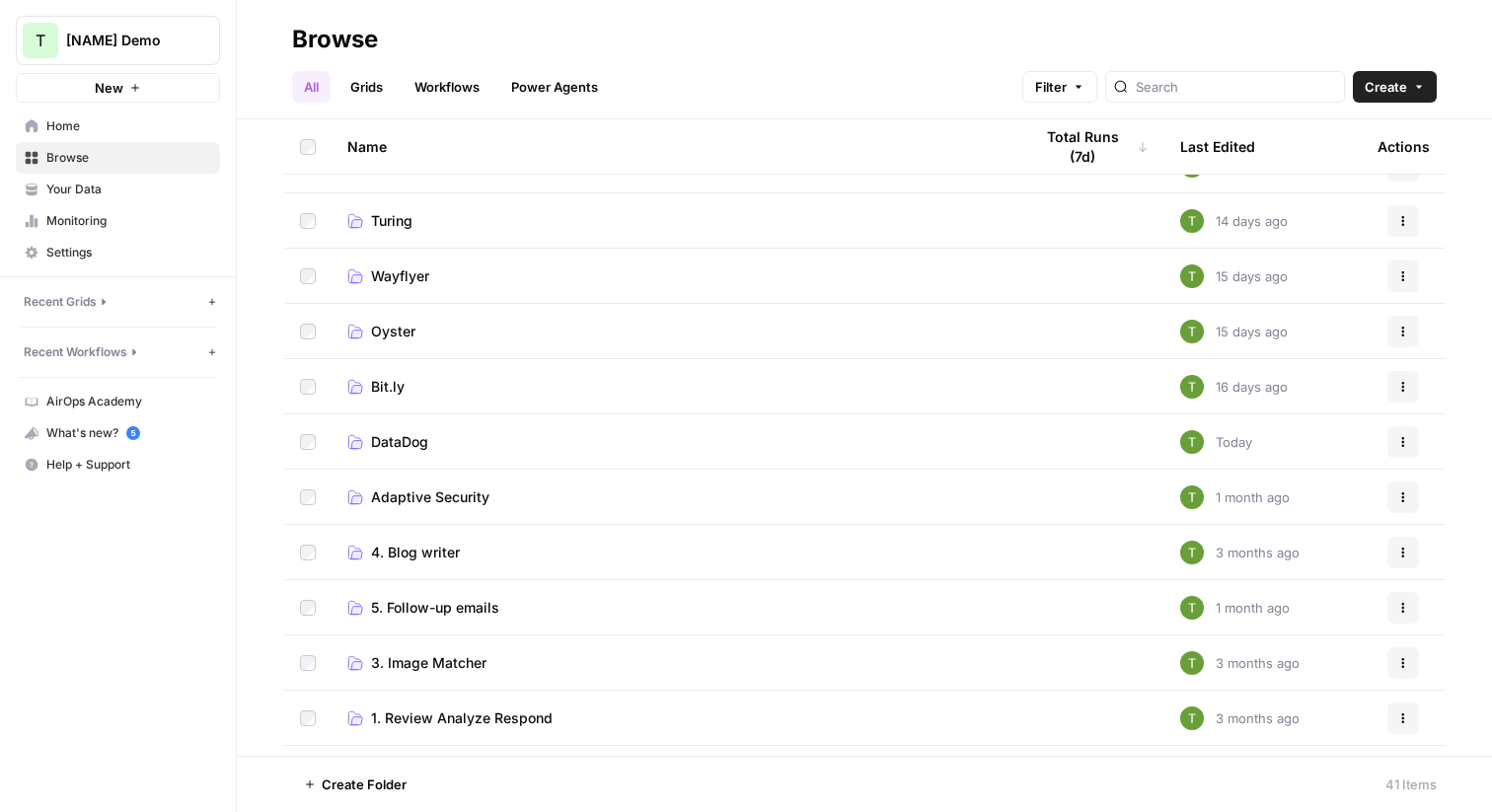 scroll, scrollTop: 0, scrollLeft: 0, axis: both 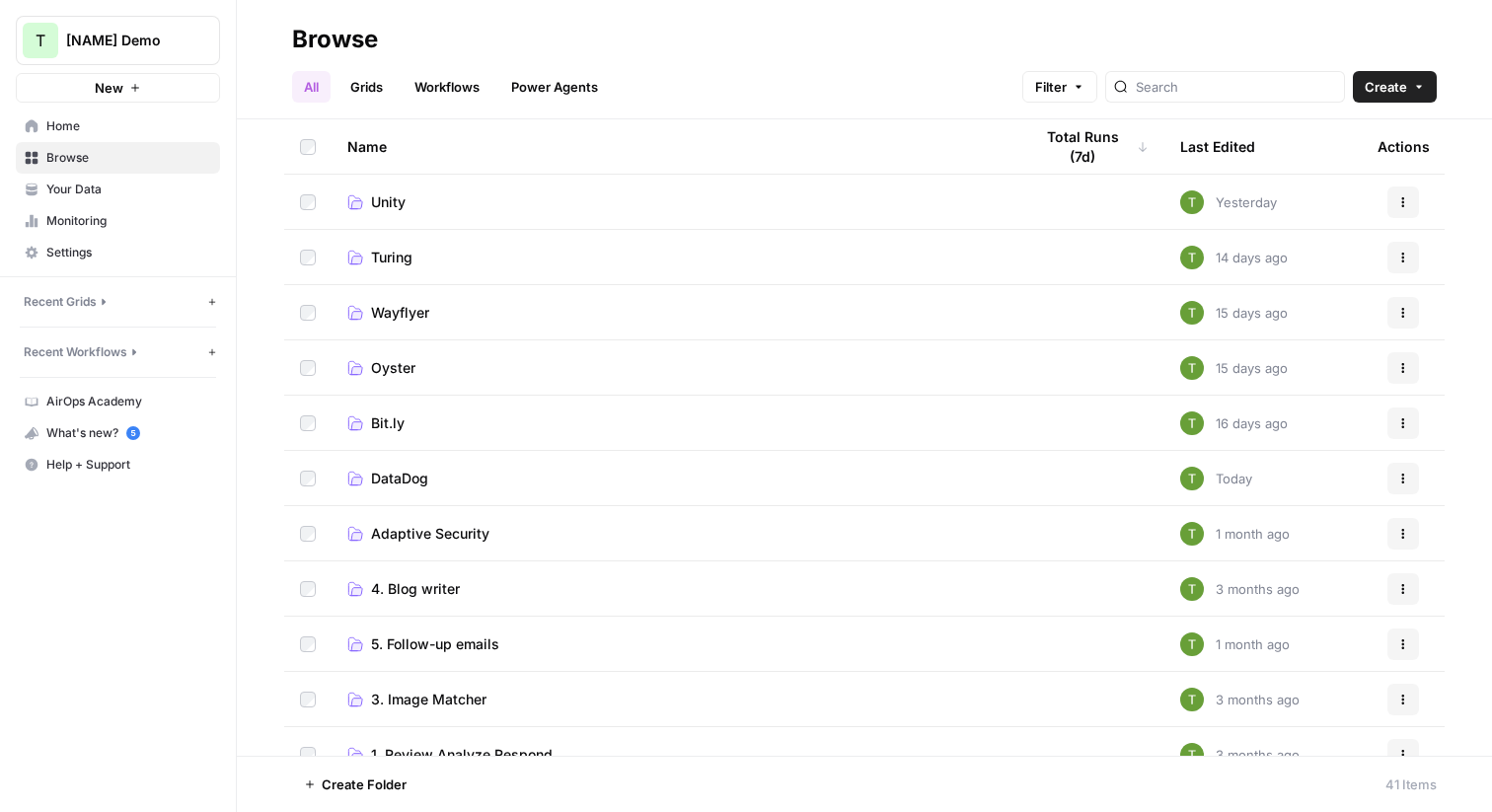 click on "Oyster" at bounding box center [393, 368] 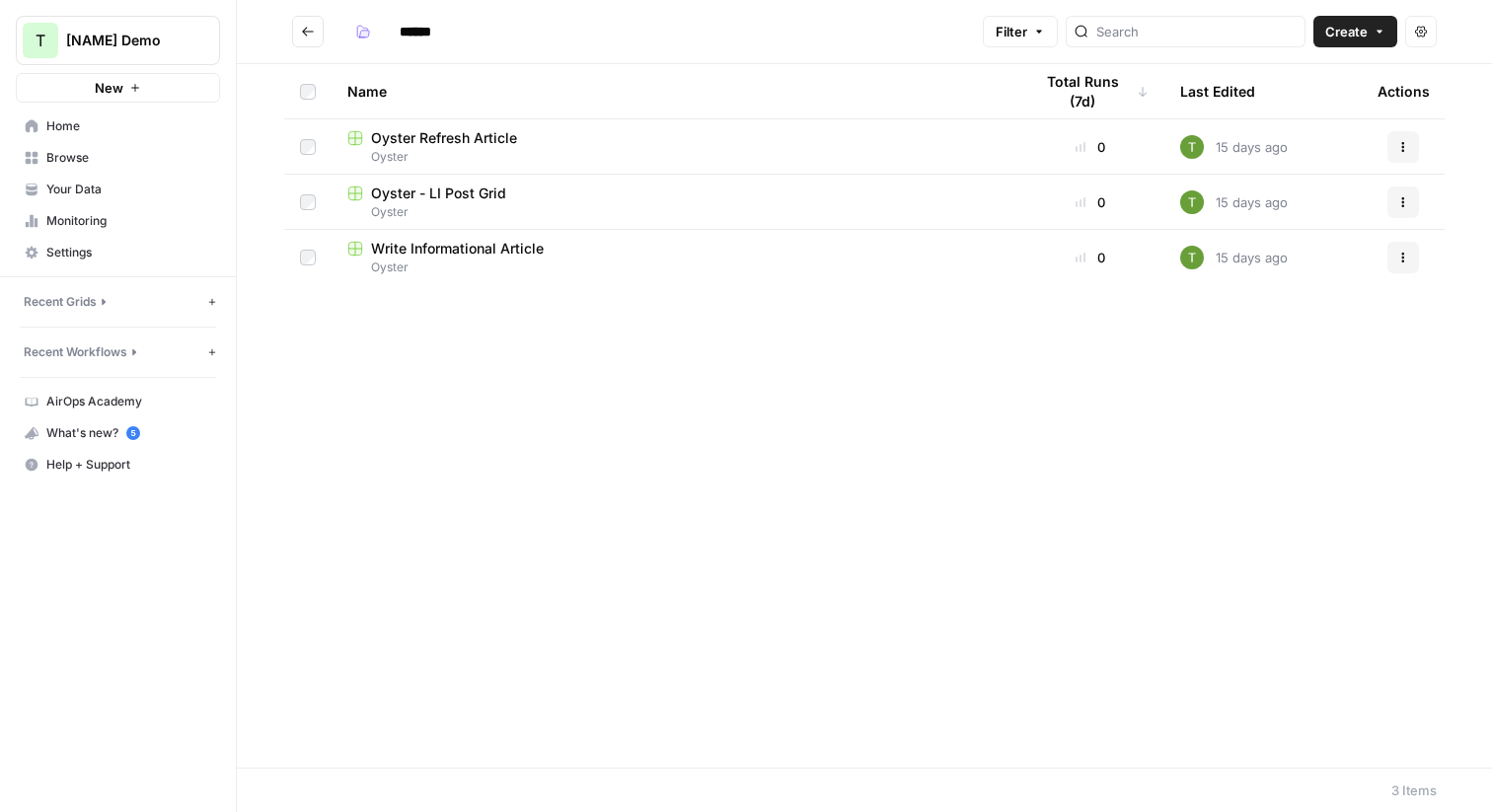click on "Oyster Refresh Article" at bounding box center [444, 138] 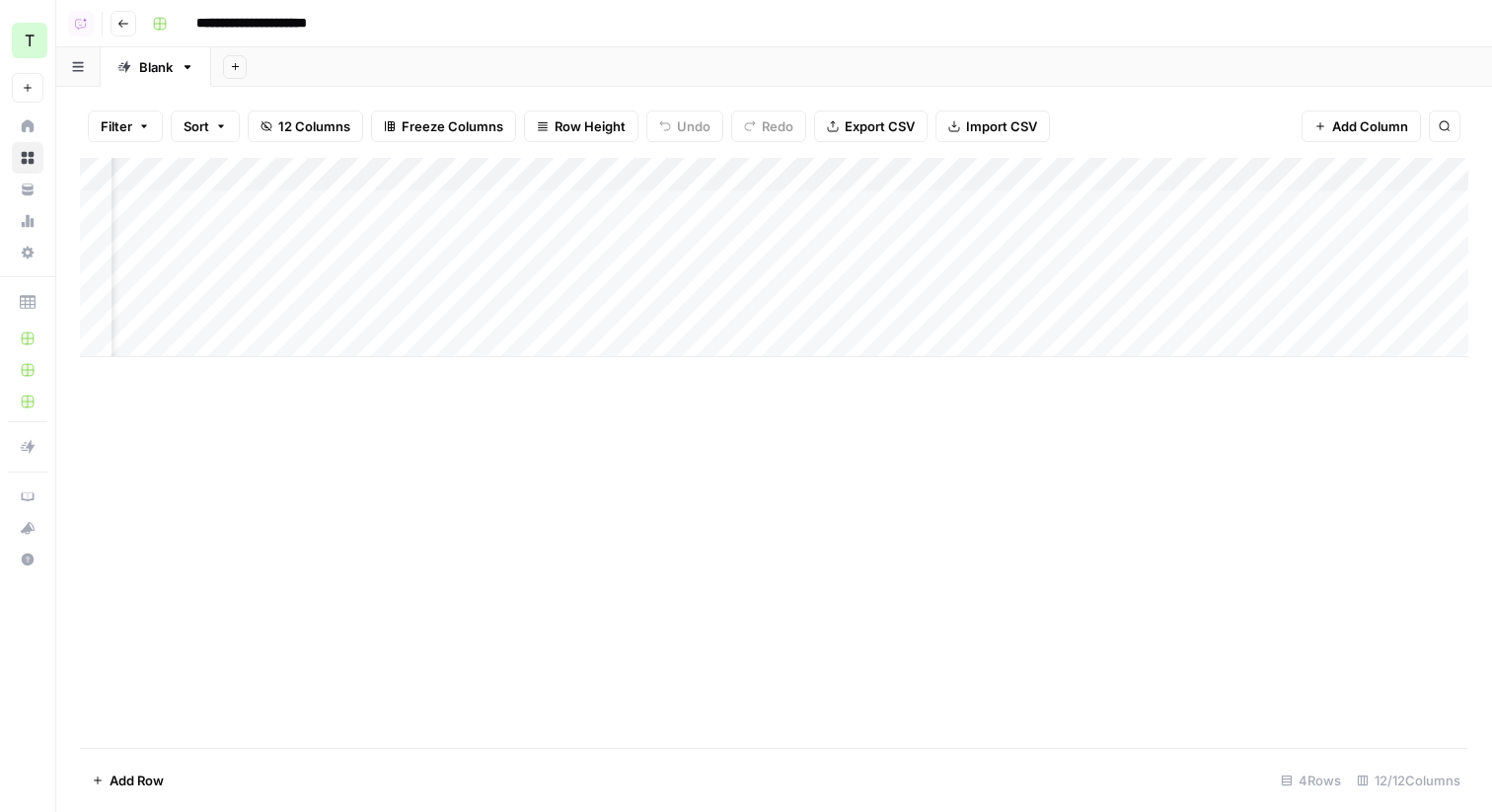 scroll, scrollTop: 0, scrollLeft: 0, axis: both 